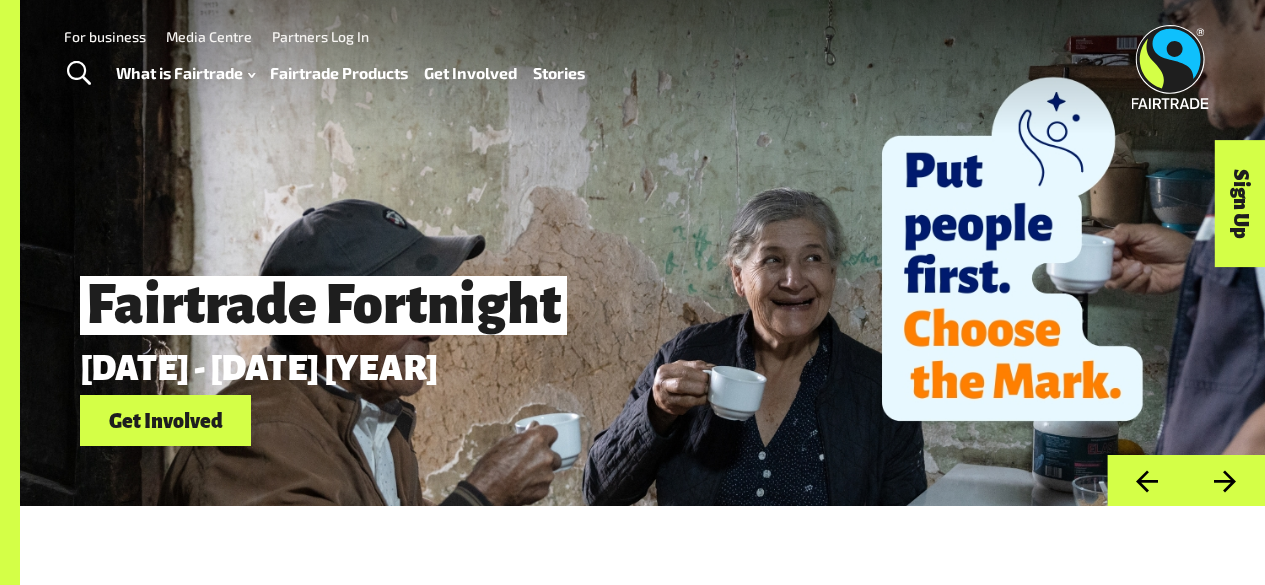 scroll, scrollTop: 0, scrollLeft: 0, axis: both 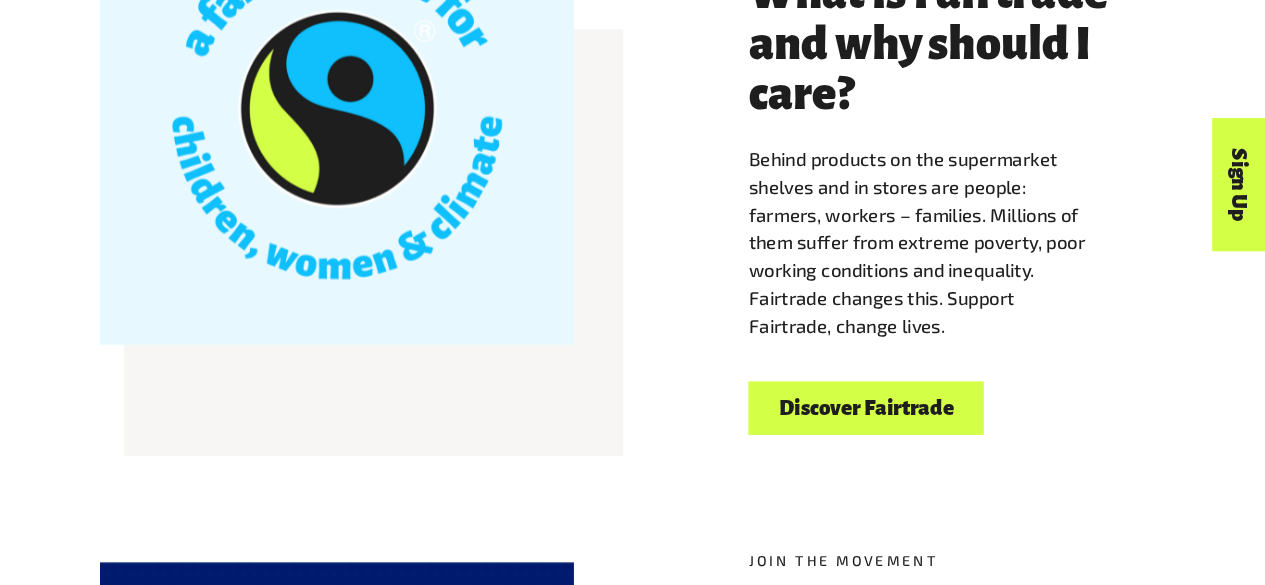 click on "Discover Fairtrade" at bounding box center (885, 416) 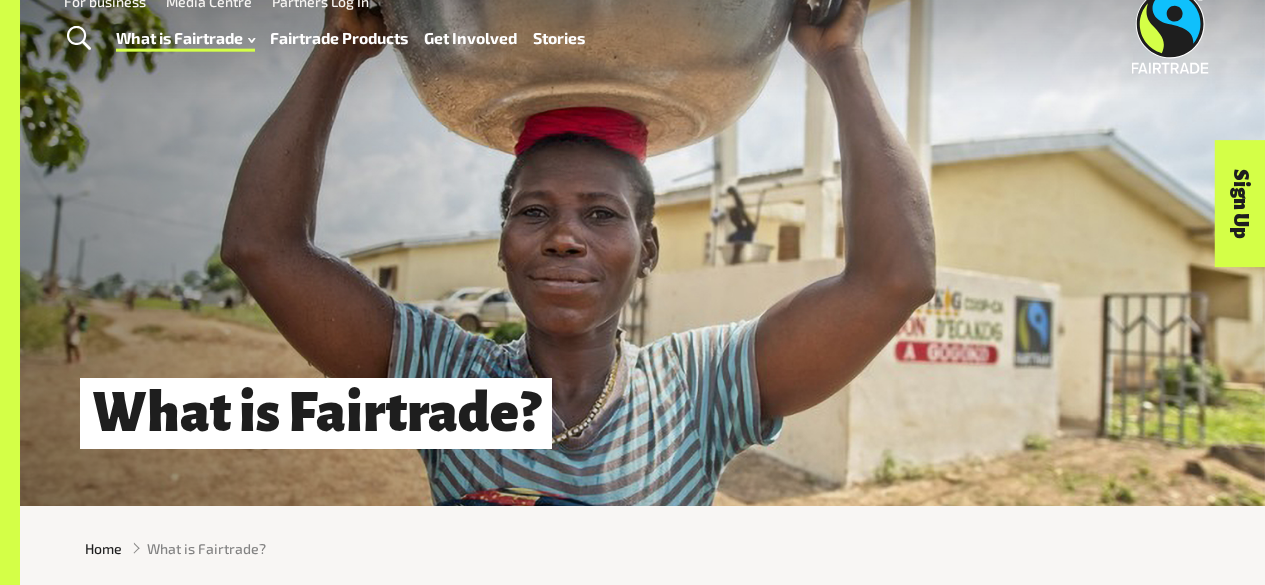 scroll, scrollTop: 86, scrollLeft: 0, axis: vertical 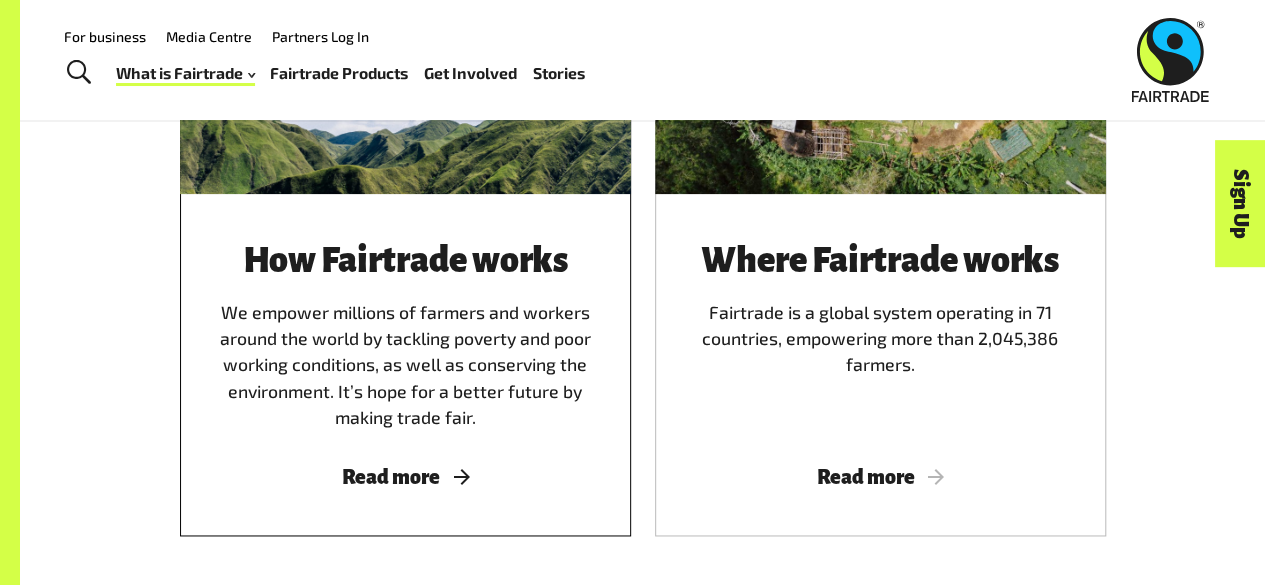 click on "How Fairtrade works
We empower millions of farmers and workers around the world by tackling poverty and poor working conditions, as well as conserving the environment. It’s hope for a better future by making trade fair.
Read more" at bounding box center (405, 365) 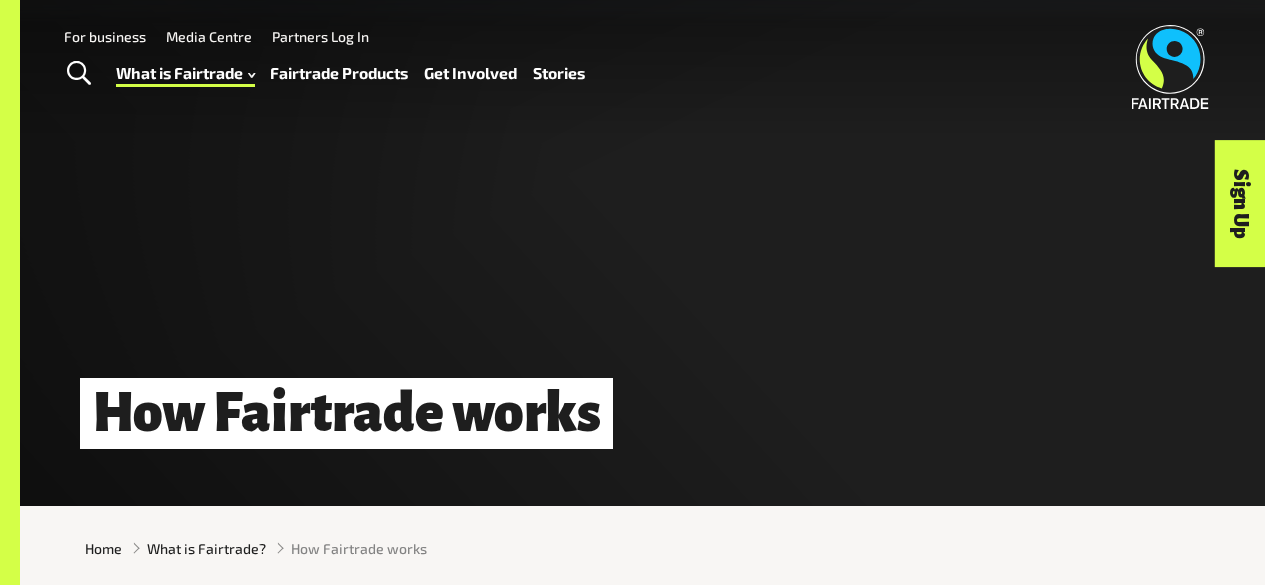 scroll, scrollTop: 0, scrollLeft: 0, axis: both 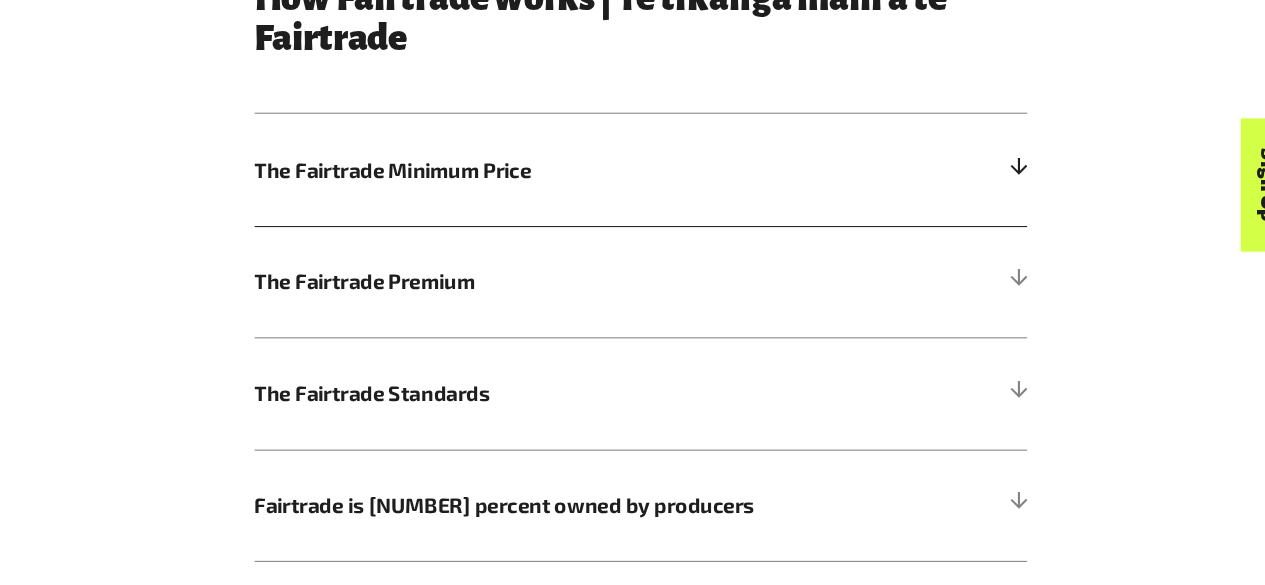 click on "The Fairtrade Minimum Price" at bounding box center (643, 189) 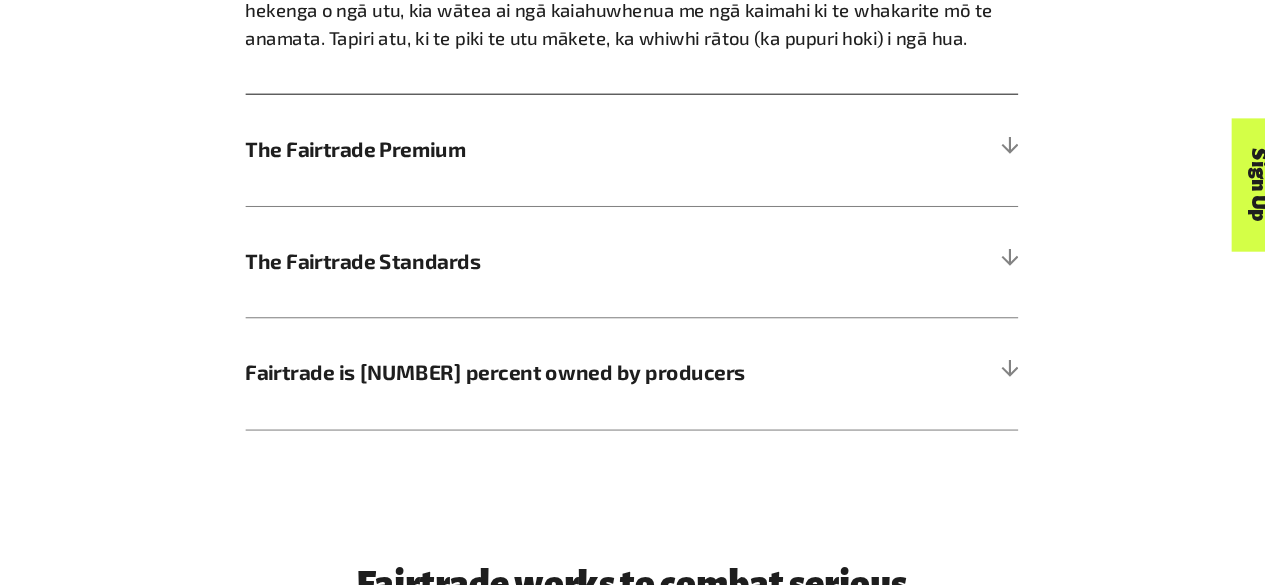 scroll, scrollTop: 1610, scrollLeft: 0, axis: vertical 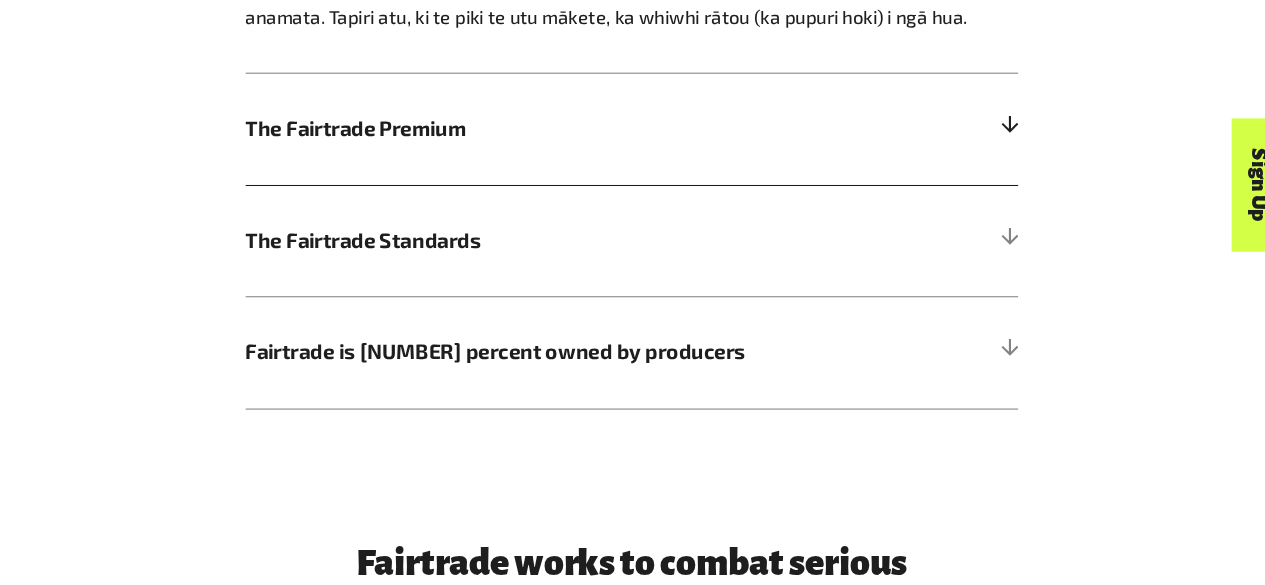 click on "The Fairtrade Premium" at bounding box center [551, 150] 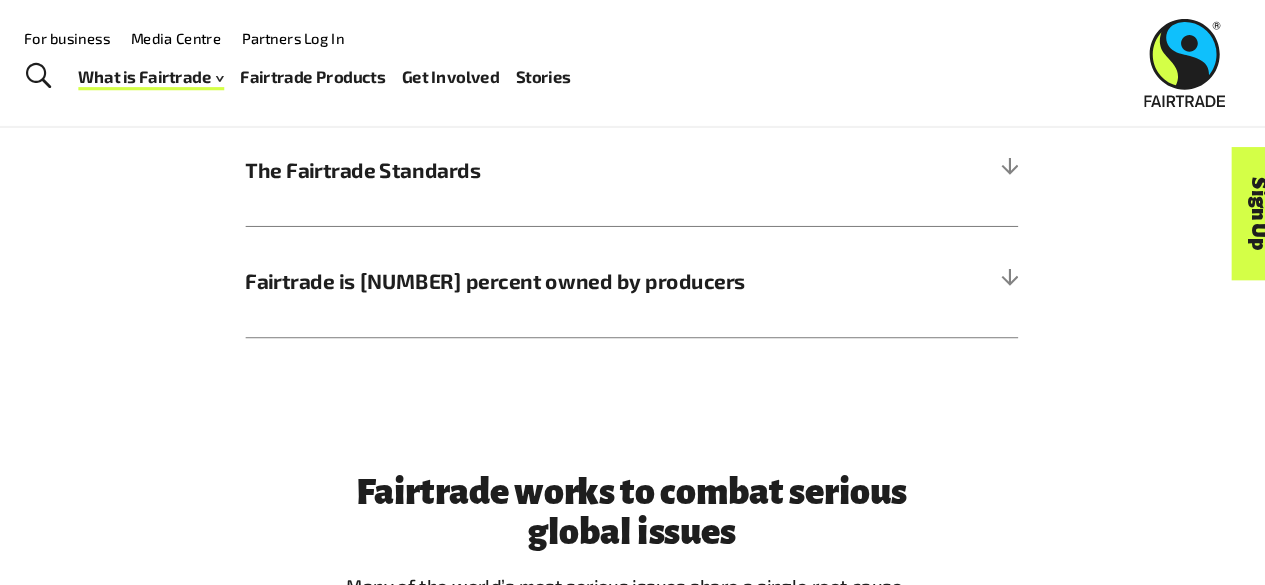 scroll, scrollTop: 1669, scrollLeft: 0, axis: vertical 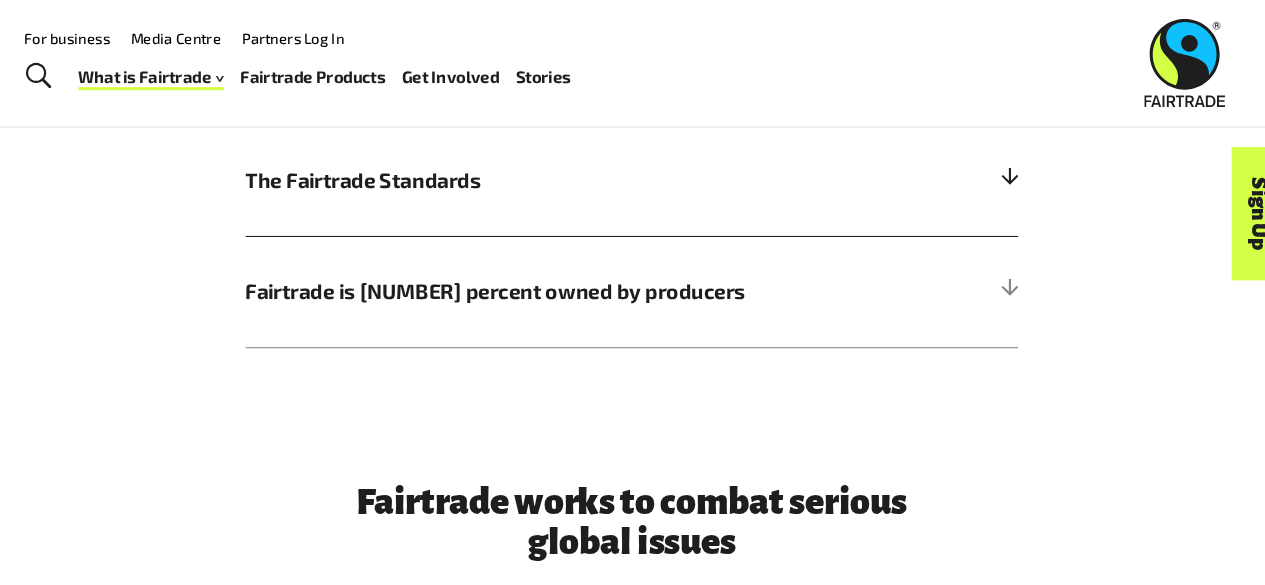 click on "The Fairtrade Standards" at bounding box center [551, 172] 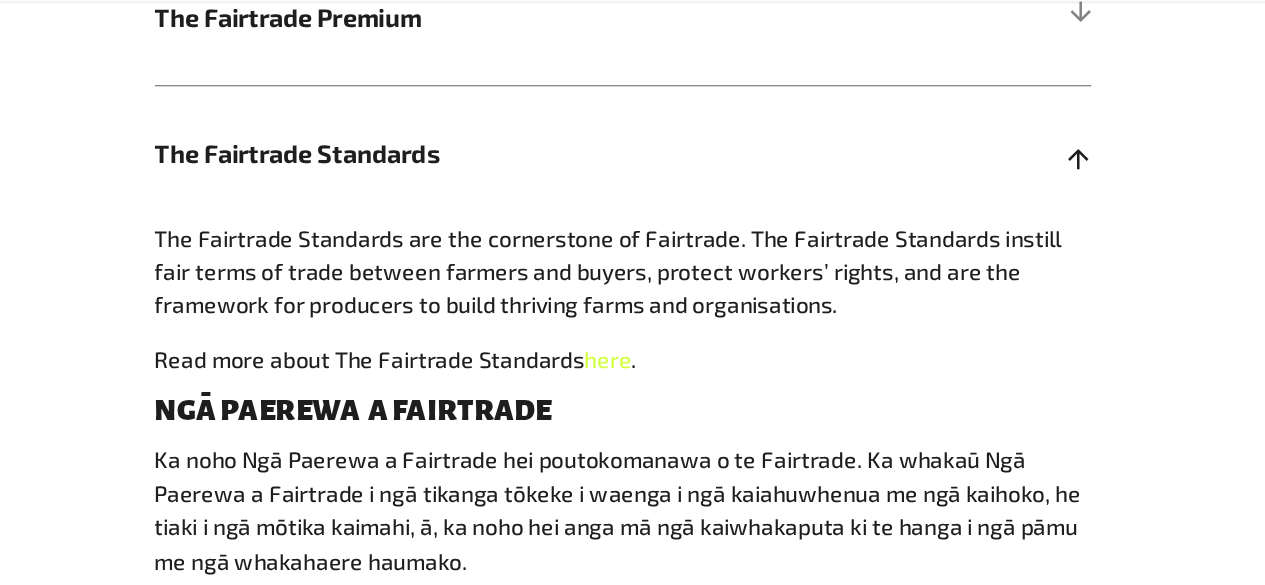 scroll, scrollTop: 1191, scrollLeft: 0, axis: vertical 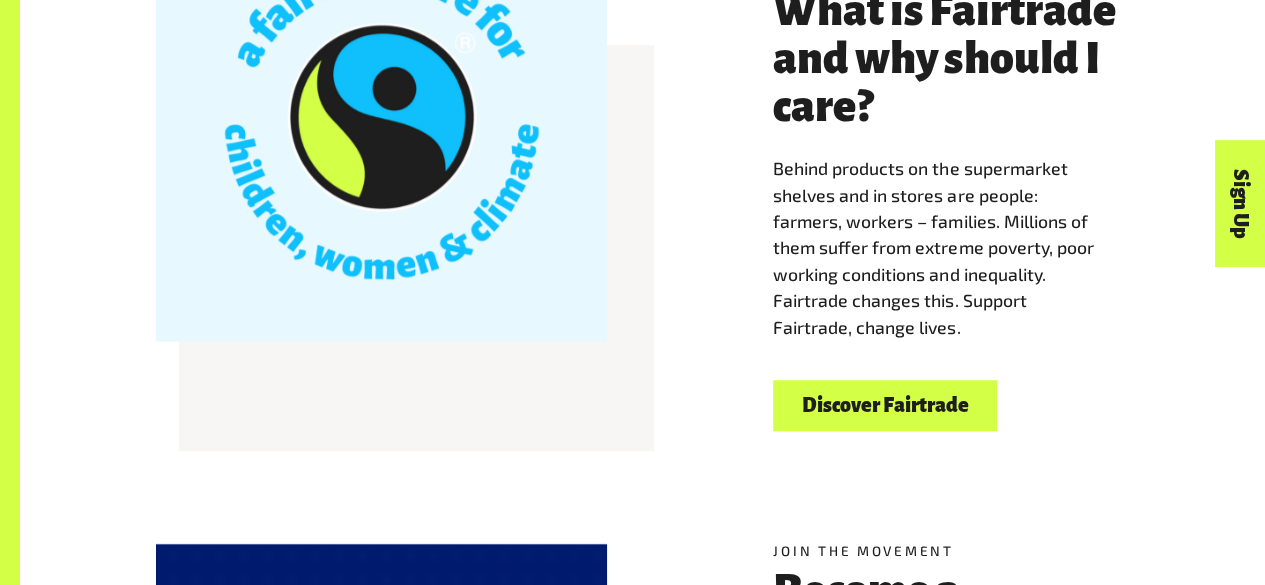 click on "Discover Fairtrade" at bounding box center [885, 405] 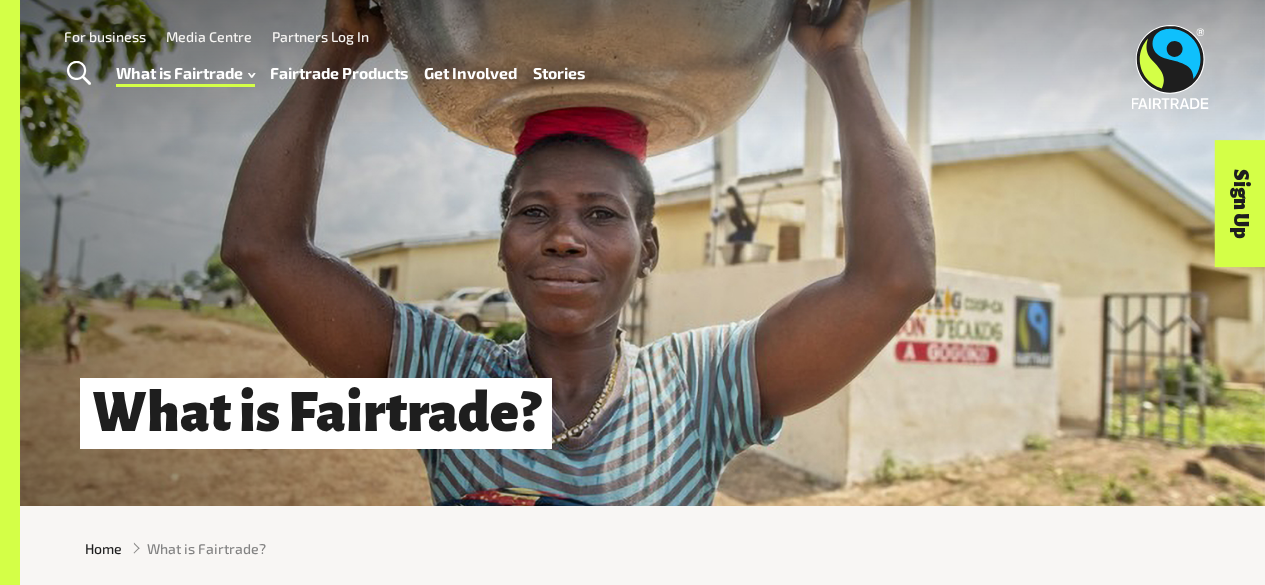 scroll, scrollTop: 0, scrollLeft: 0, axis: both 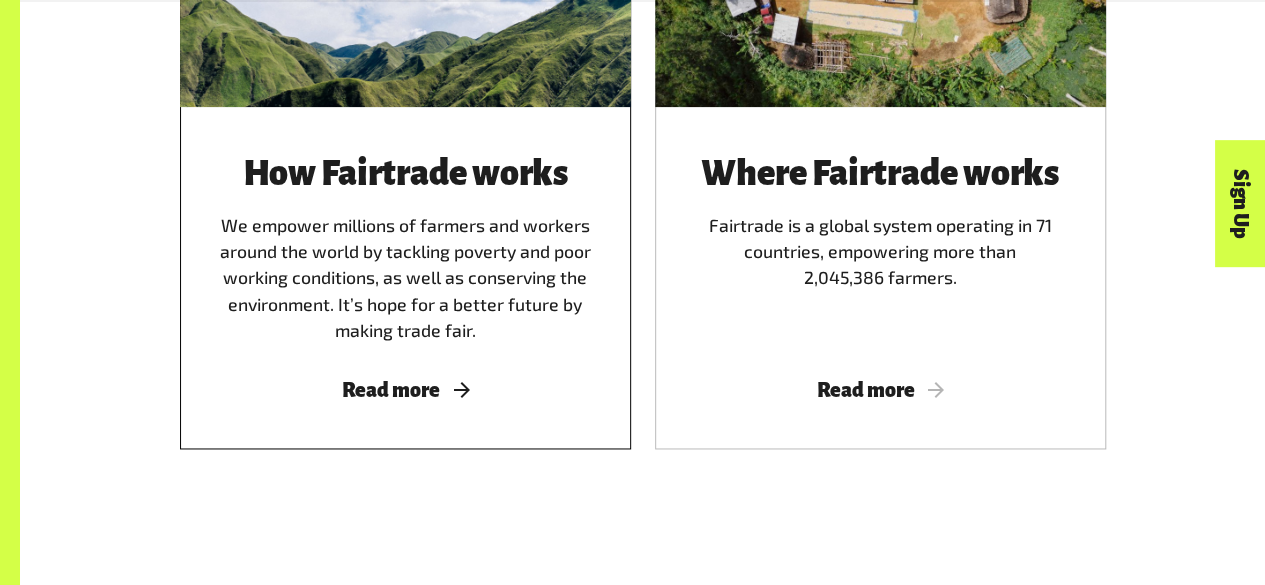 click on "Read more" at bounding box center (405, 390) 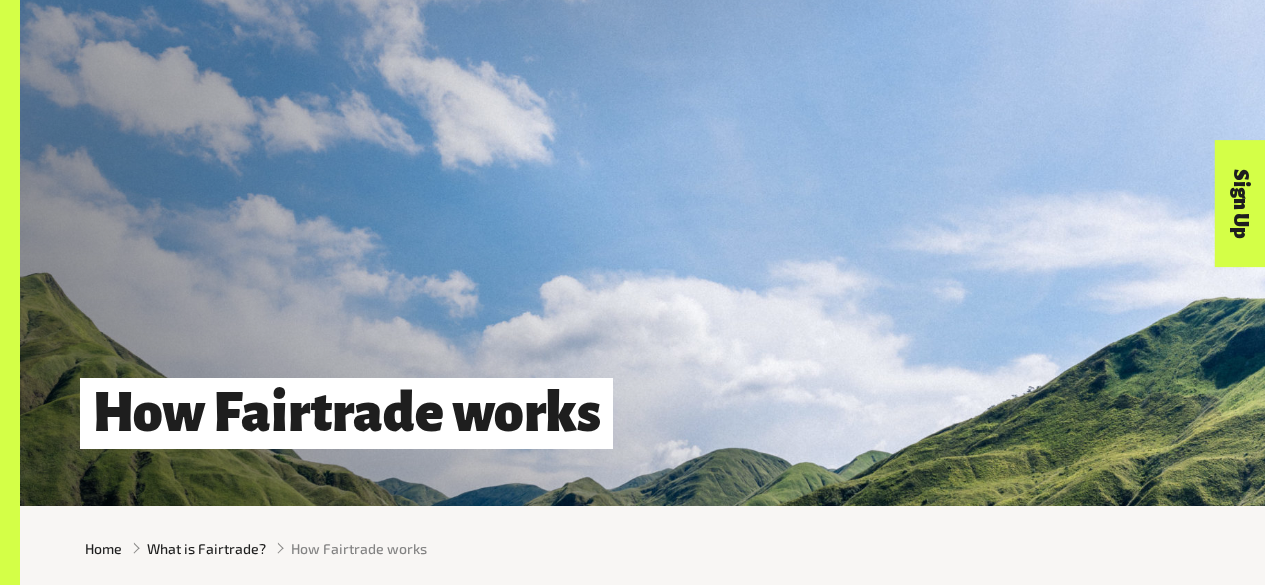 scroll, scrollTop: 440, scrollLeft: 0, axis: vertical 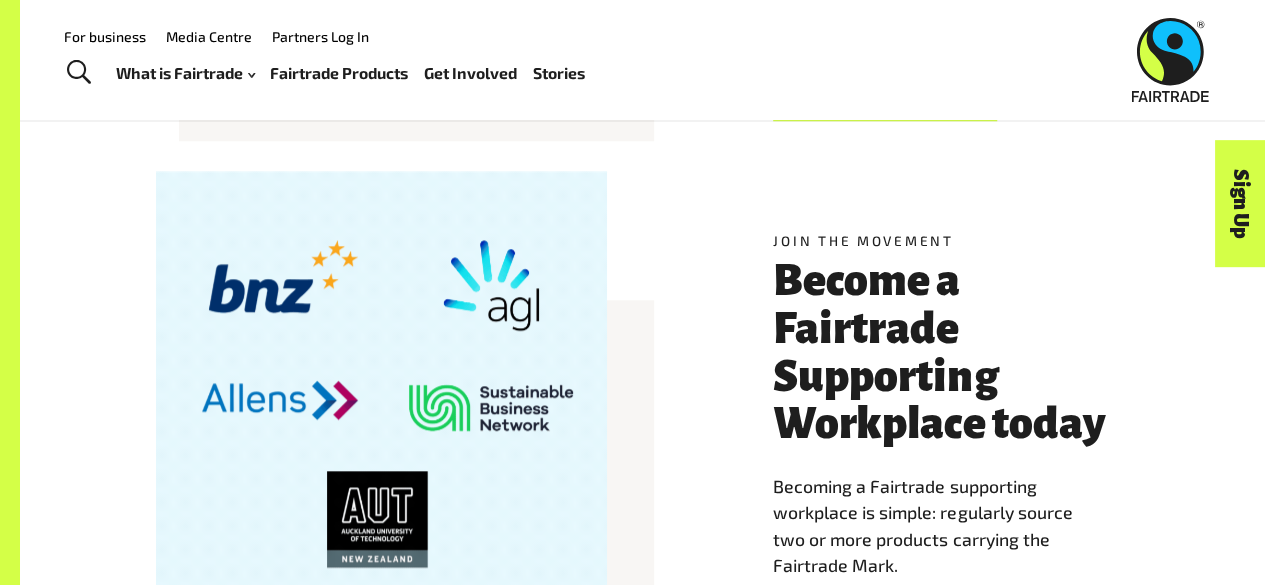 click on "Discover Fairtrade" at bounding box center [885, 95] 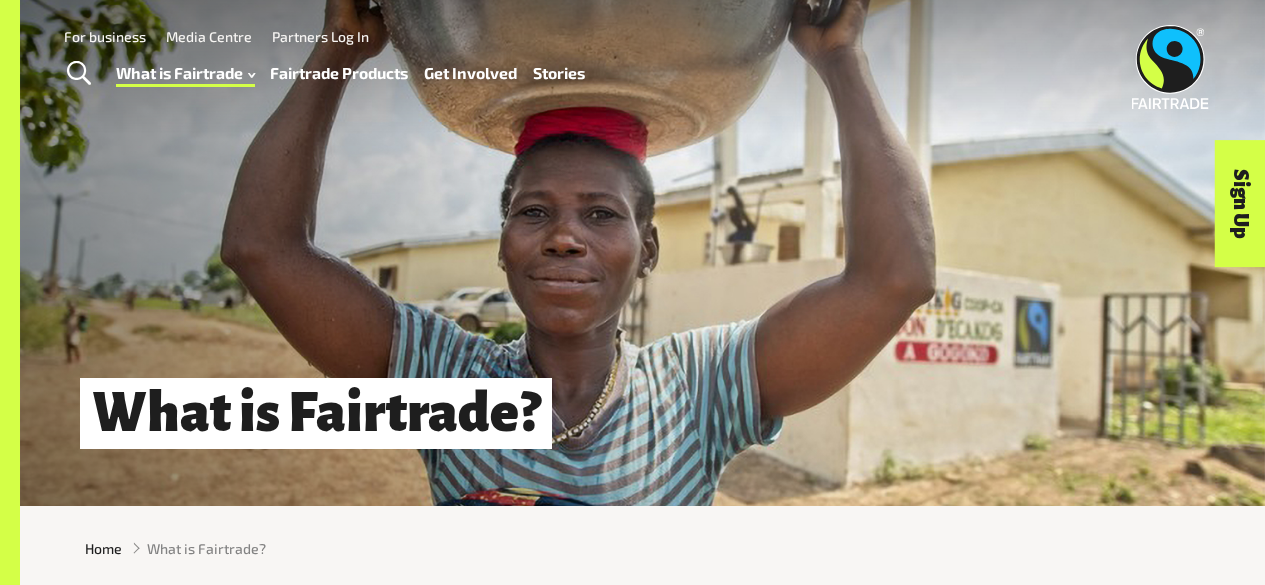 scroll, scrollTop: 0, scrollLeft: 0, axis: both 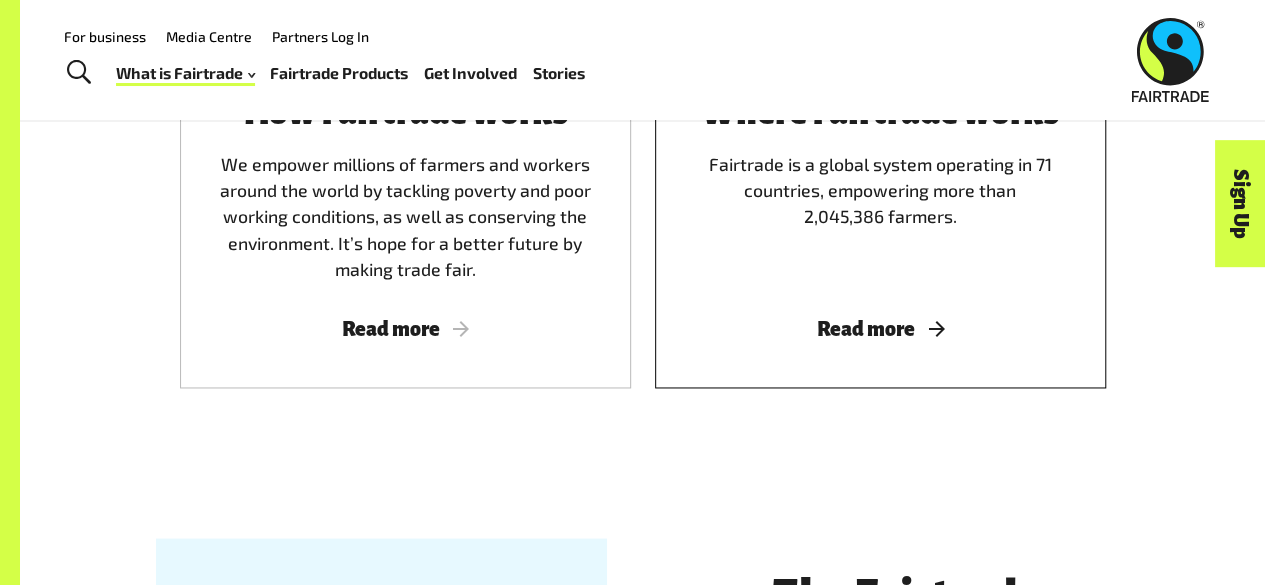 click on "Where Fairtrade works
Fairtrade is a global system operating in 71 countries, empowering more than 2,045,386 farmers.
Read more" at bounding box center [880, 217] 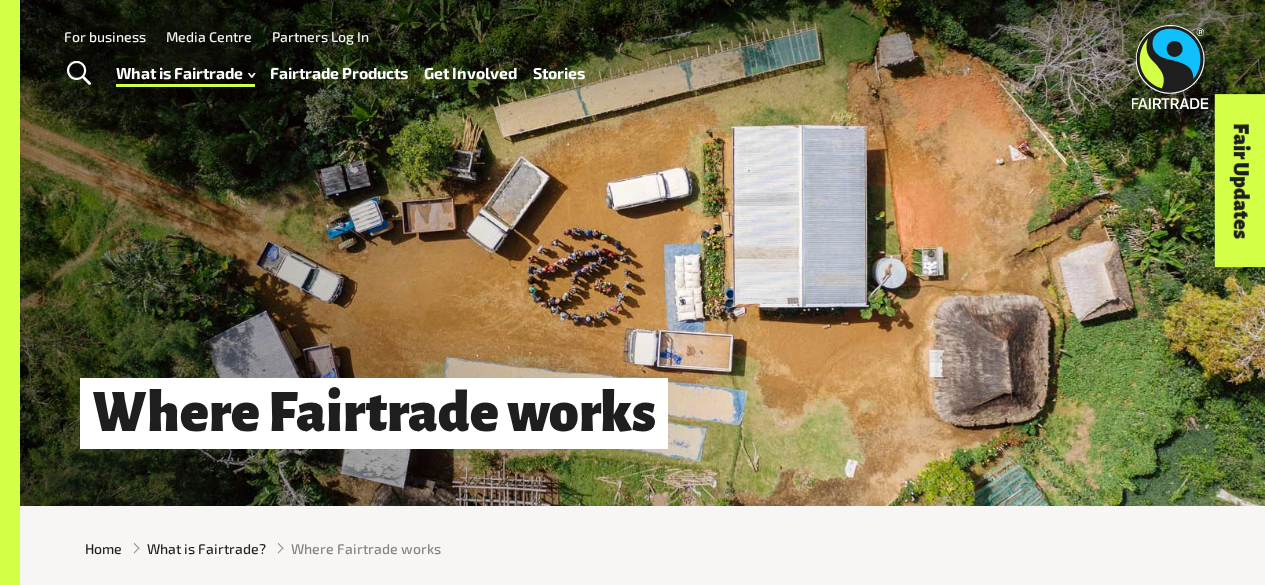 scroll, scrollTop: 0, scrollLeft: 0, axis: both 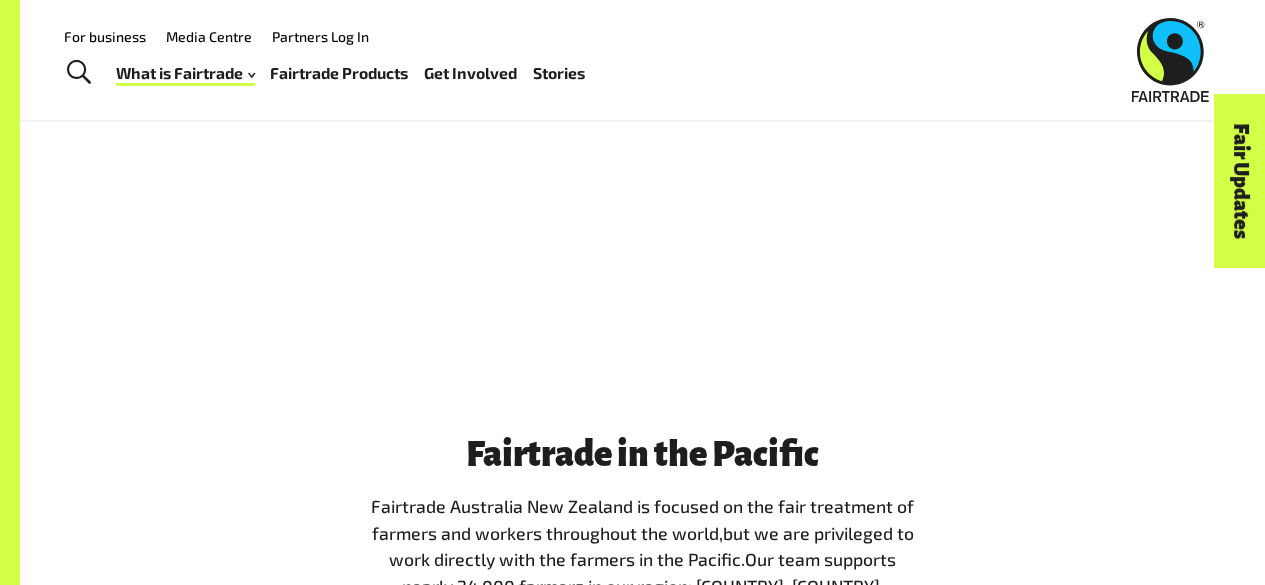 click on "Fairtrade Products" at bounding box center [339, 73] 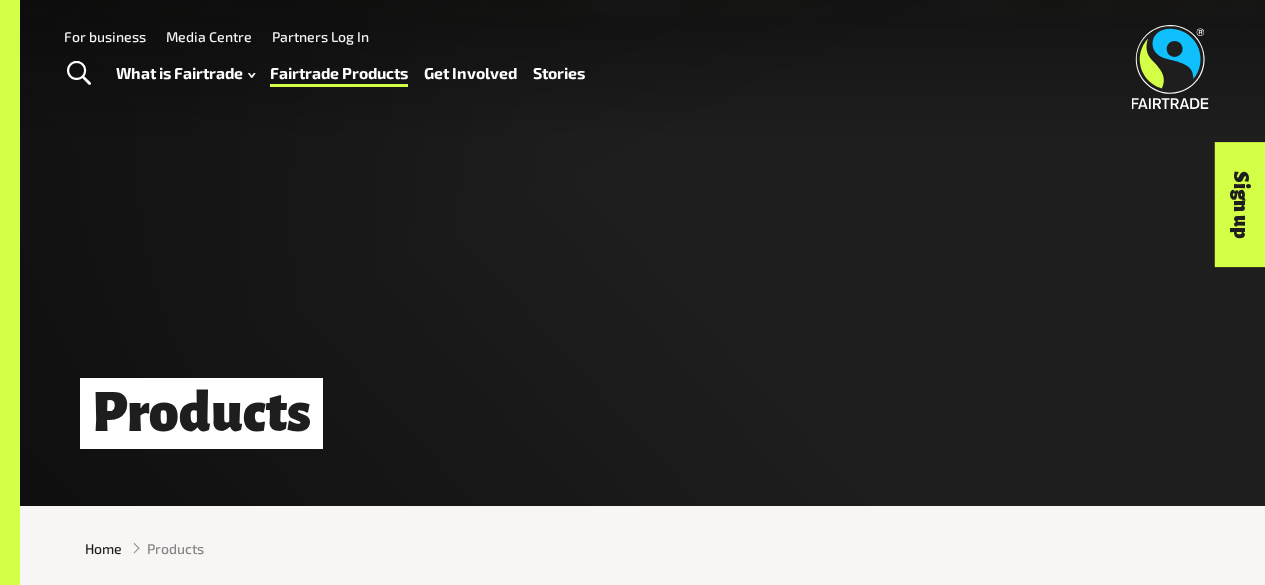 scroll, scrollTop: 0, scrollLeft: 0, axis: both 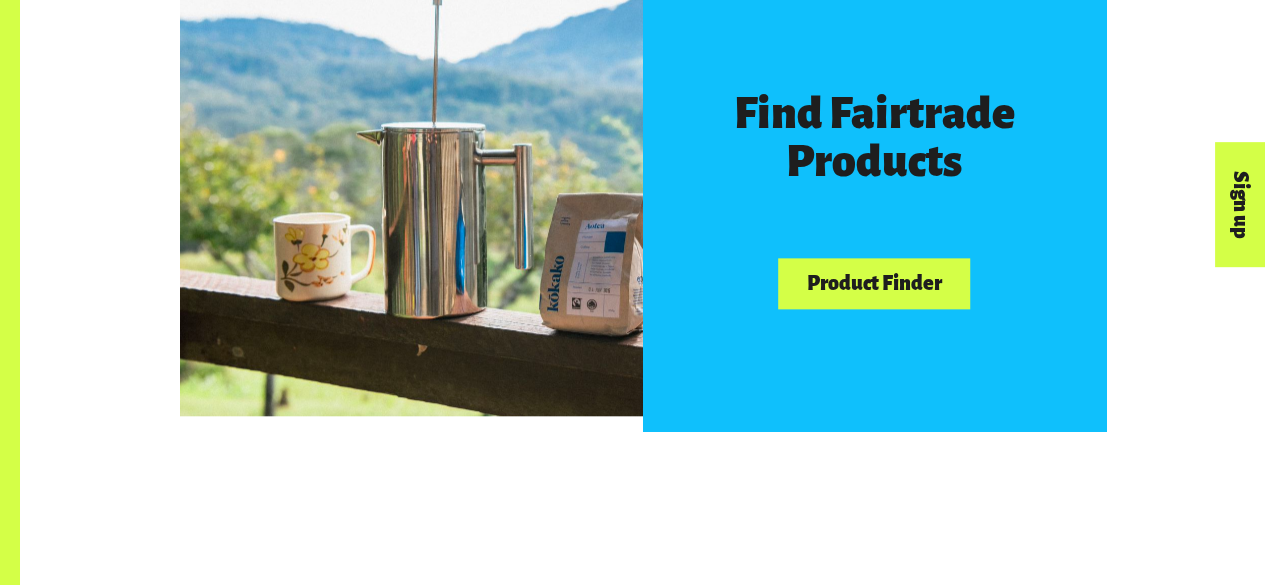 click on "Product Finder" at bounding box center [874, 283] 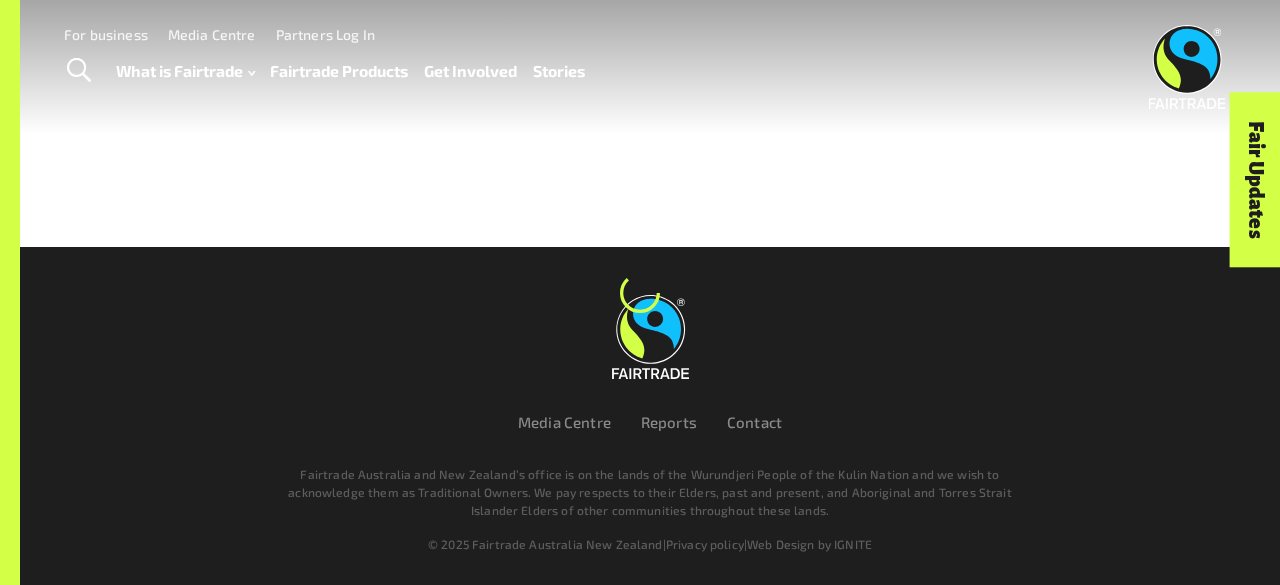 scroll, scrollTop: 0, scrollLeft: 0, axis: both 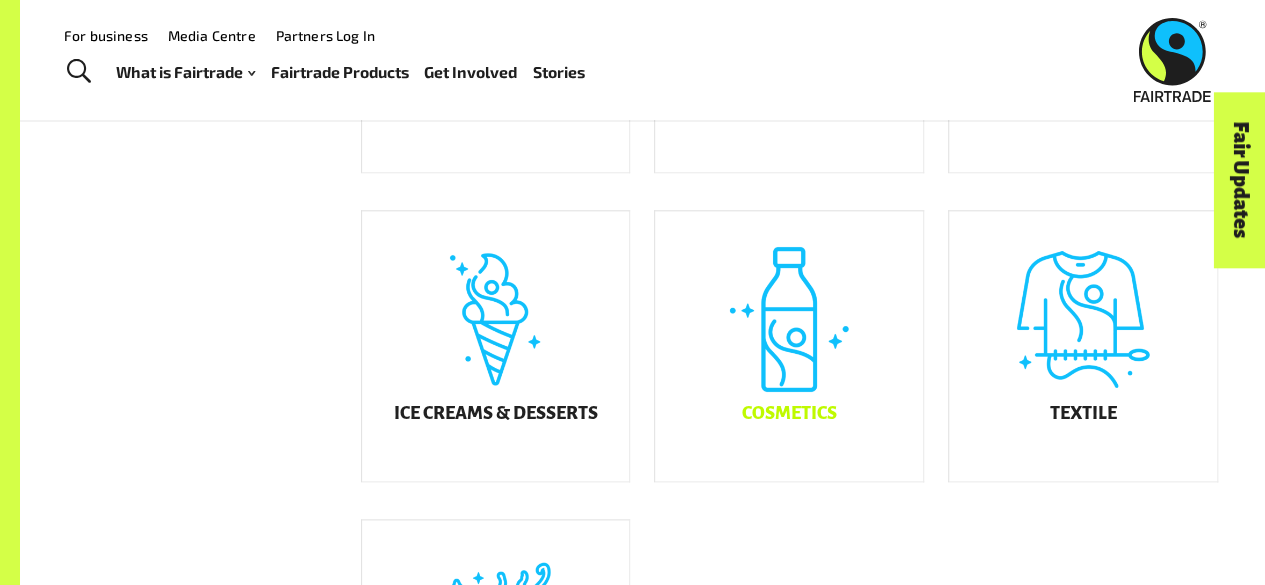 click on "Cosmetics" at bounding box center [789, 346] 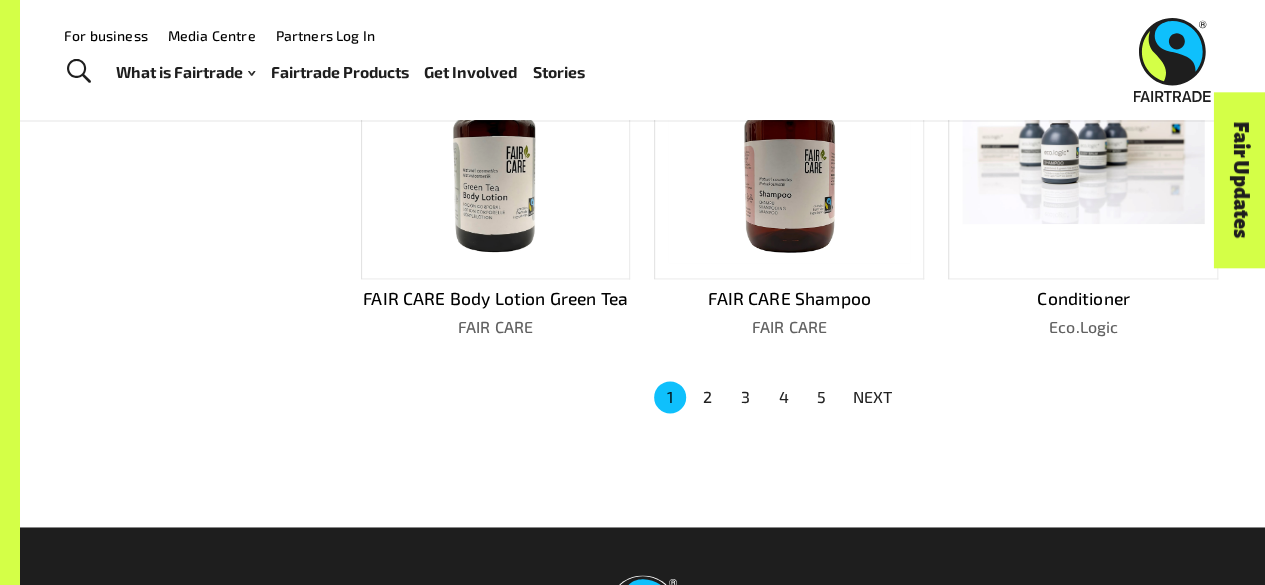 scroll, scrollTop: 1241, scrollLeft: 0, axis: vertical 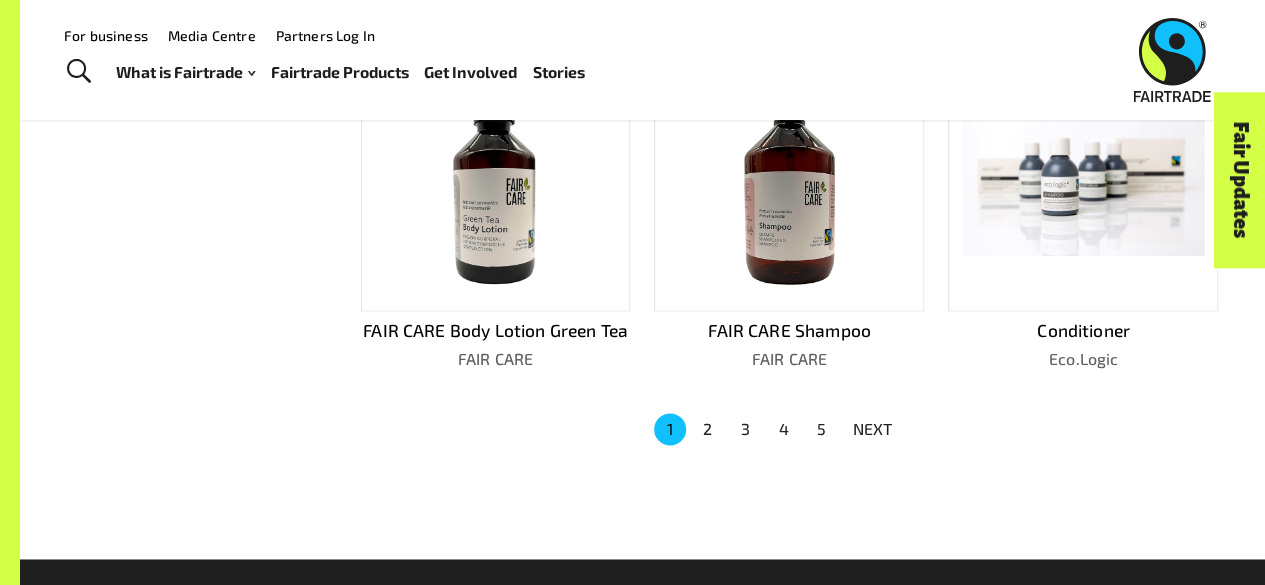 click on "2" at bounding box center (708, 429) 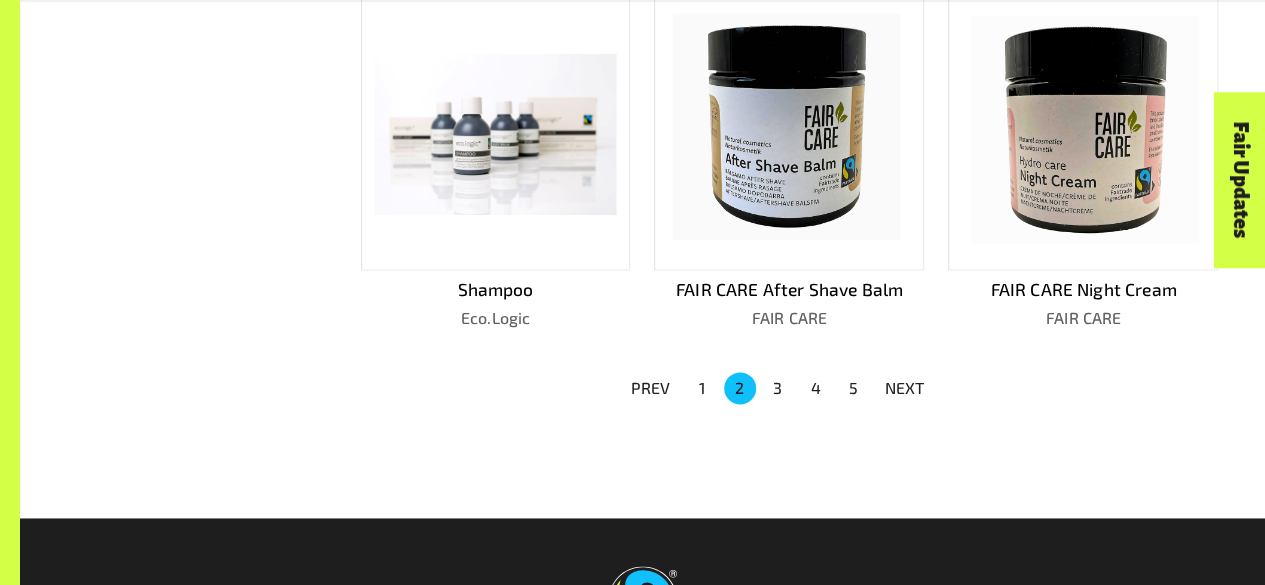 scroll, scrollTop: 1284, scrollLeft: 0, axis: vertical 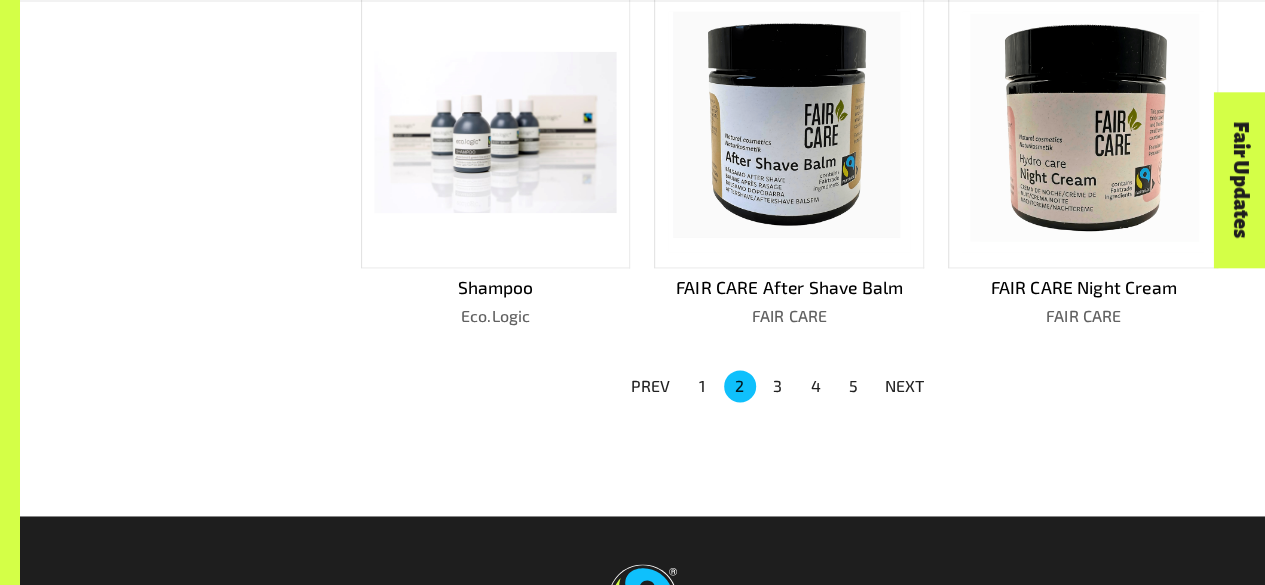 click on "3" at bounding box center [778, 386] 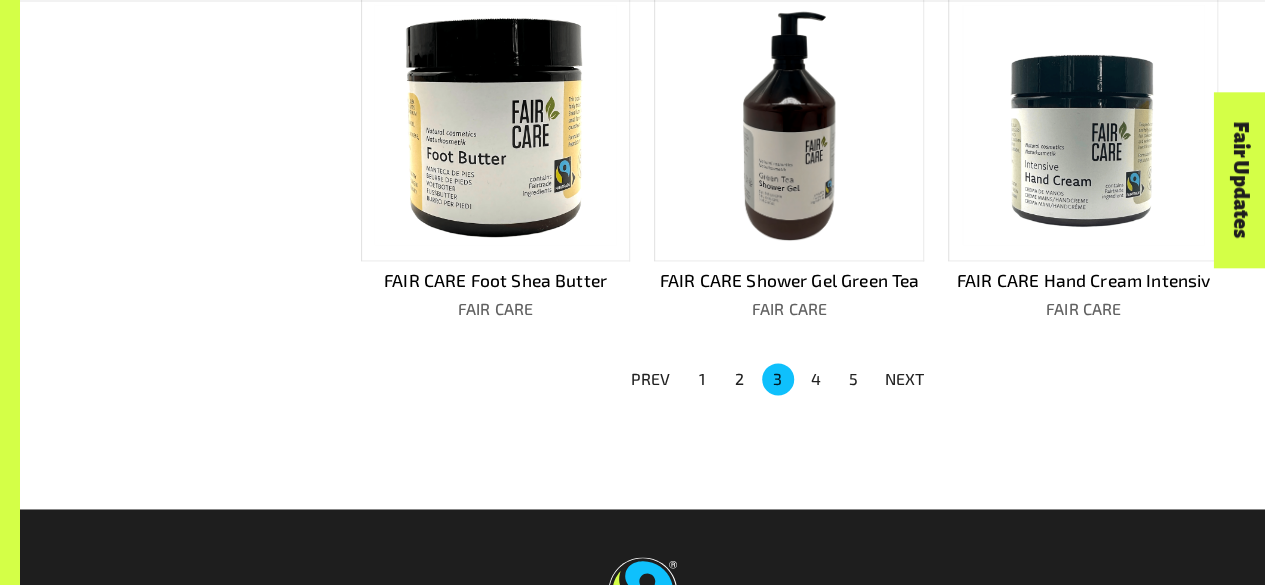 scroll, scrollTop: 1292, scrollLeft: 0, axis: vertical 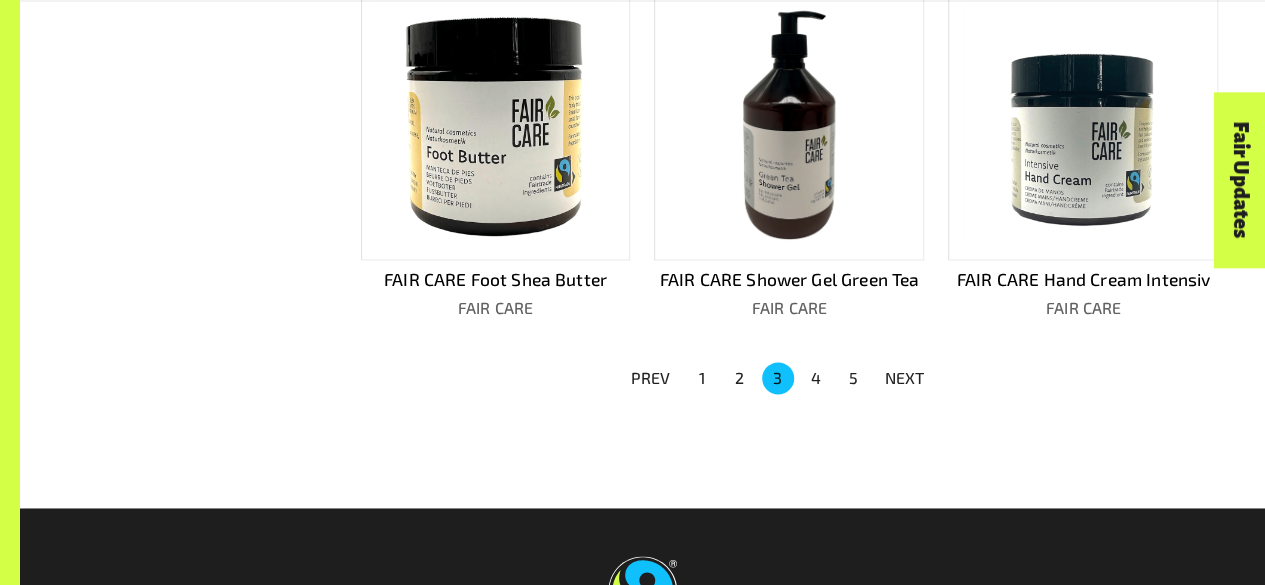 click on "4" at bounding box center [816, 378] 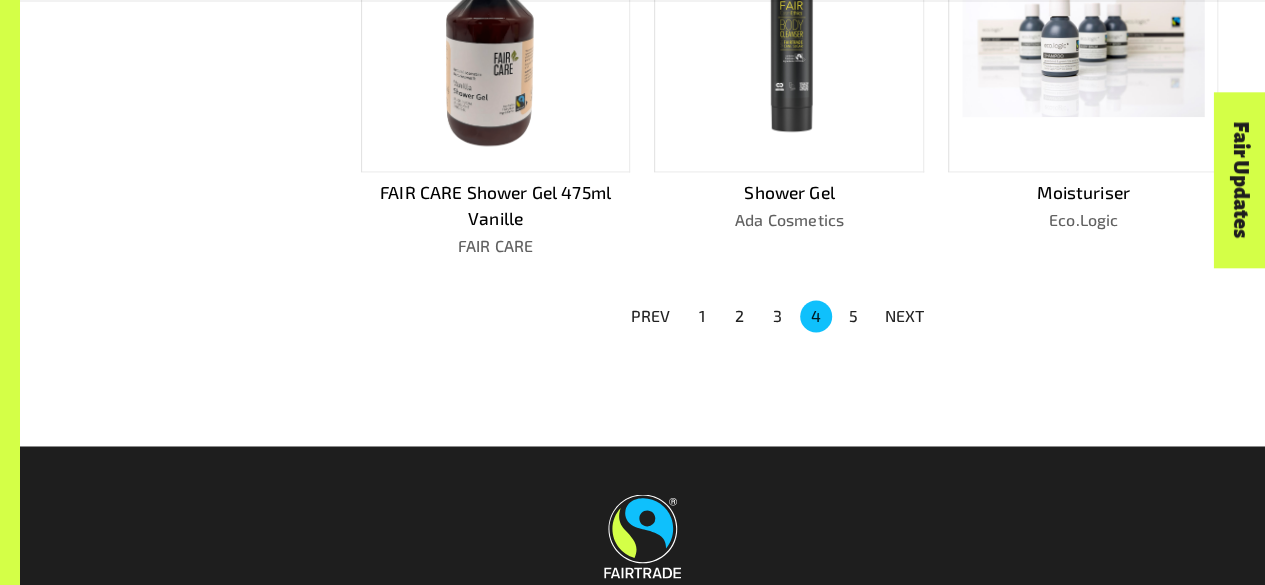 scroll, scrollTop: 1608, scrollLeft: 0, axis: vertical 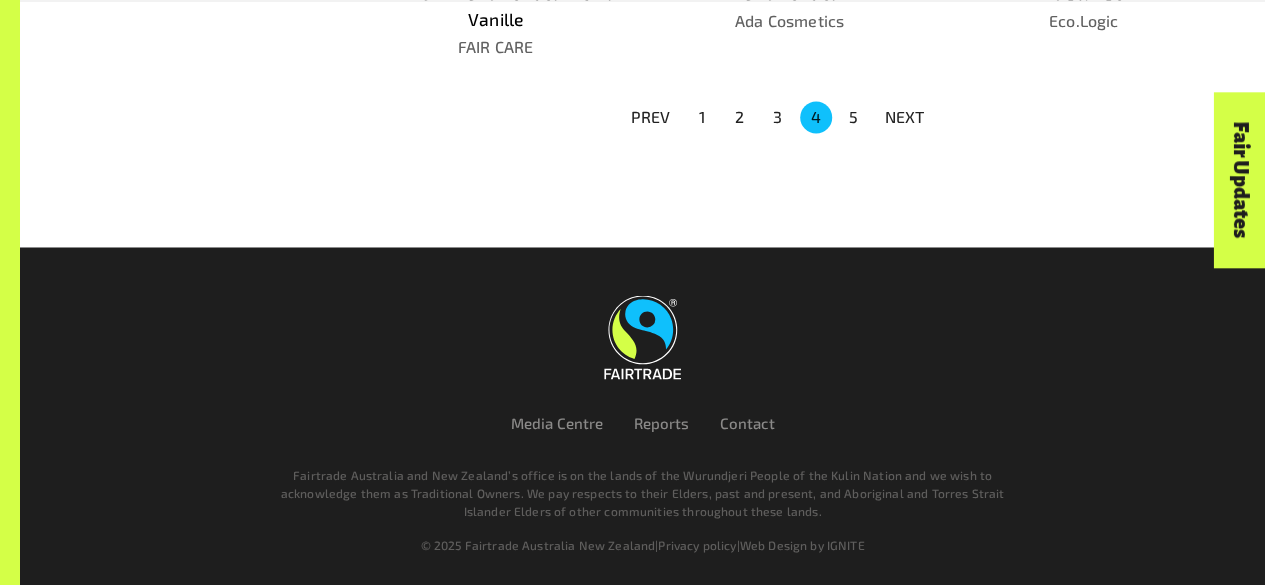 click on "5" at bounding box center [854, 117] 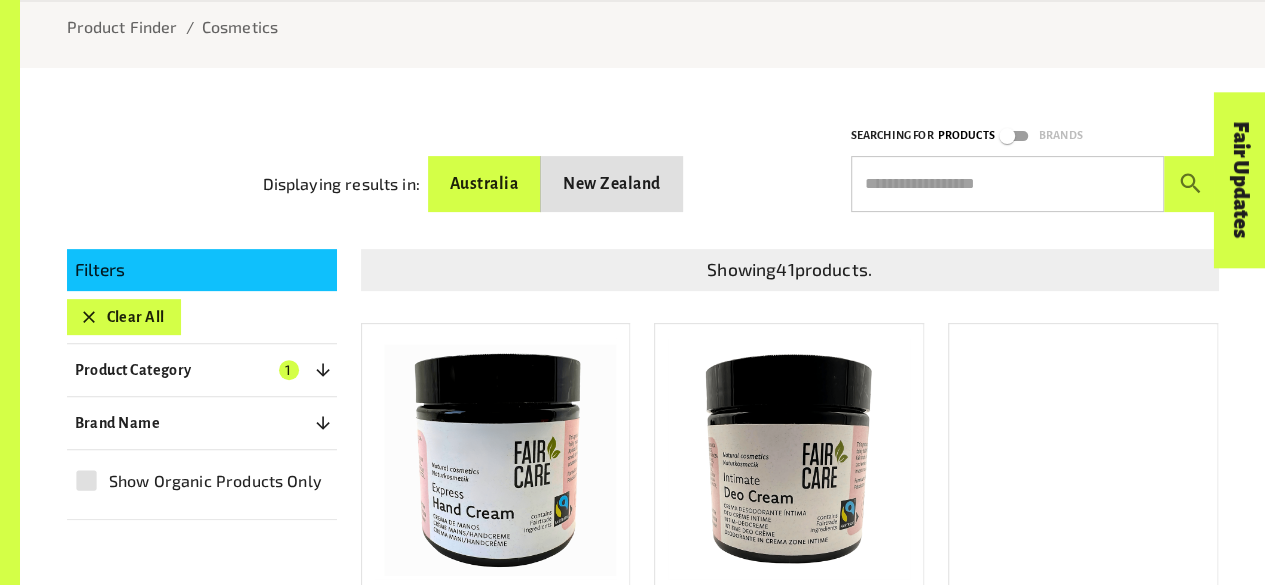 scroll, scrollTop: 239, scrollLeft: 0, axis: vertical 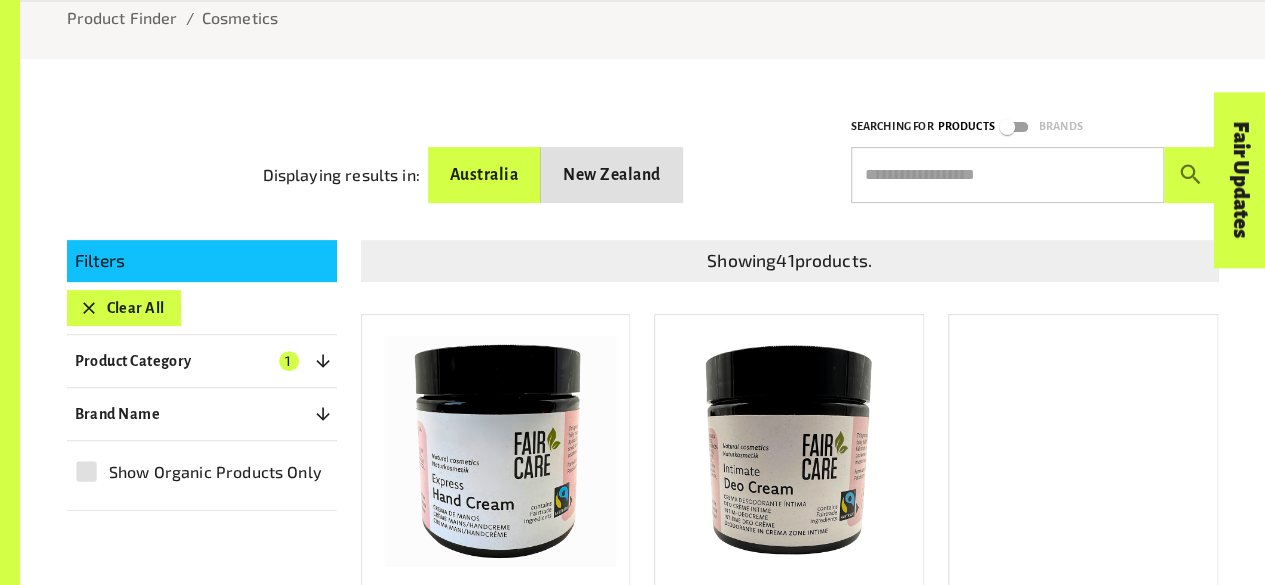 click 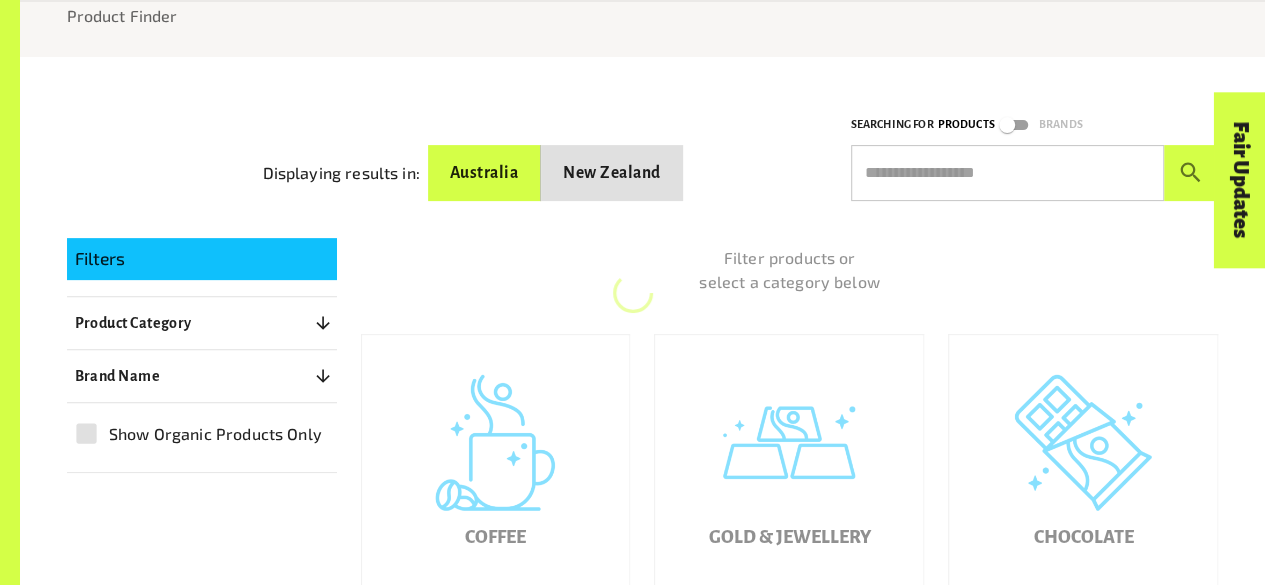 scroll, scrollTop: 303, scrollLeft: 0, axis: vertical 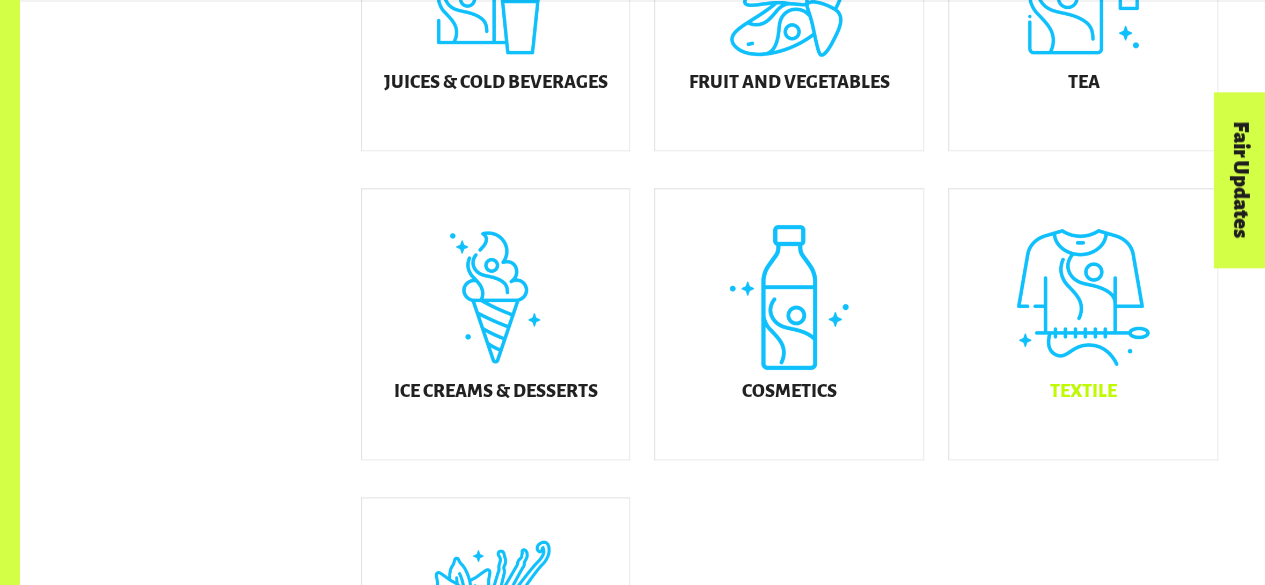 click on "Textile" at bounding box center [1083, 324] 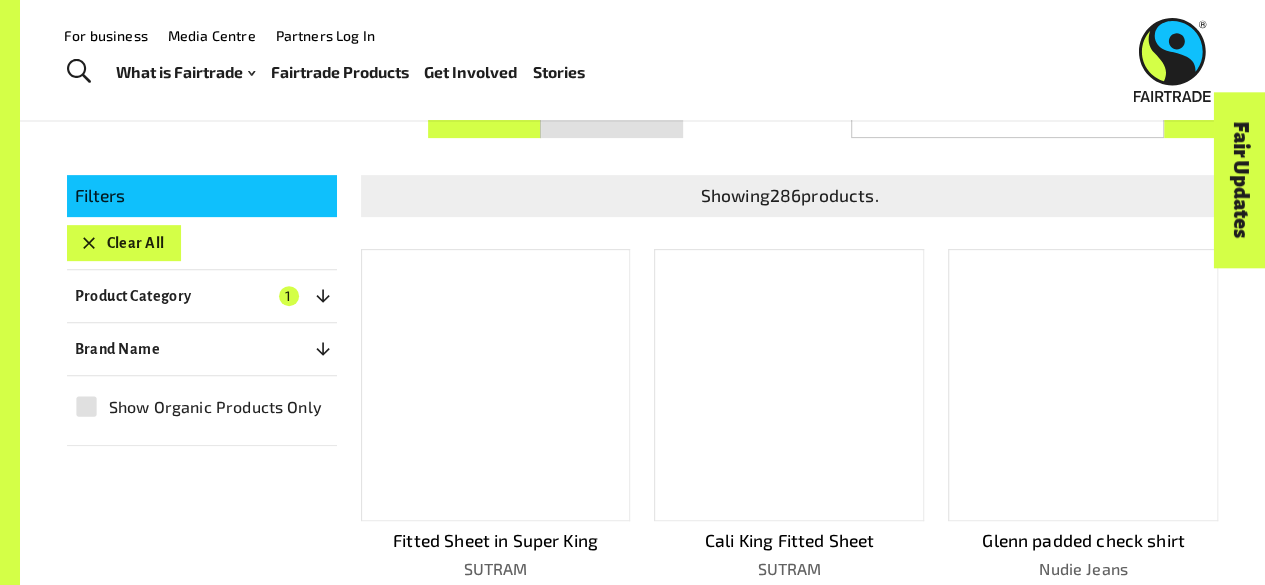 scroll, scrollTop: 303, scrollLeft: 0, axis: vertical 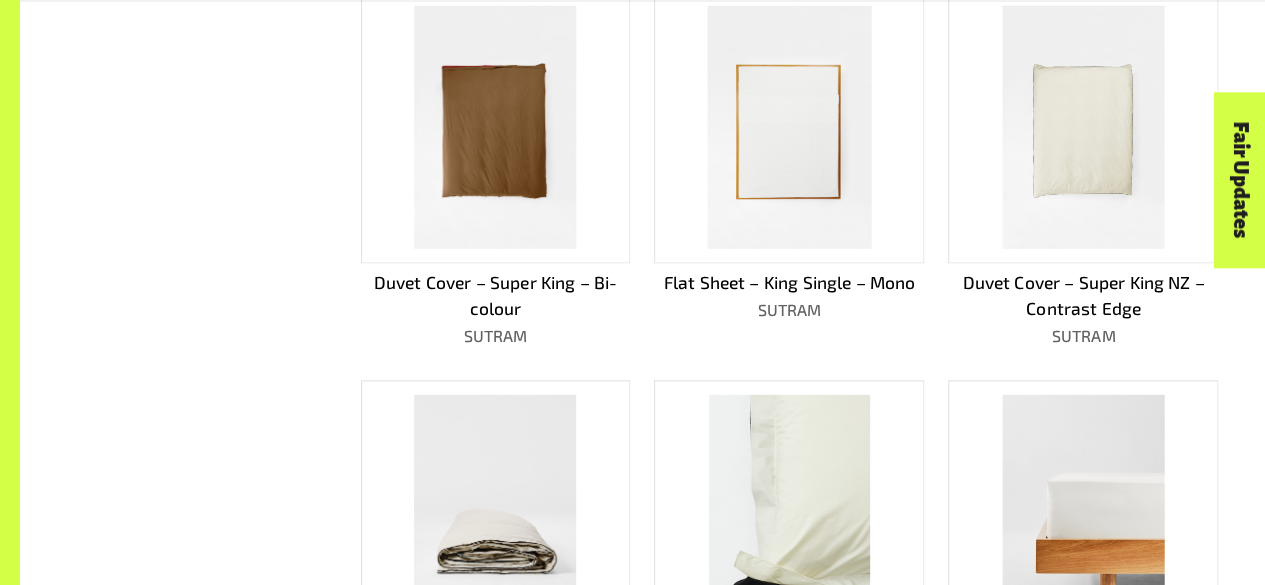 click at bounding box center [496, 516] 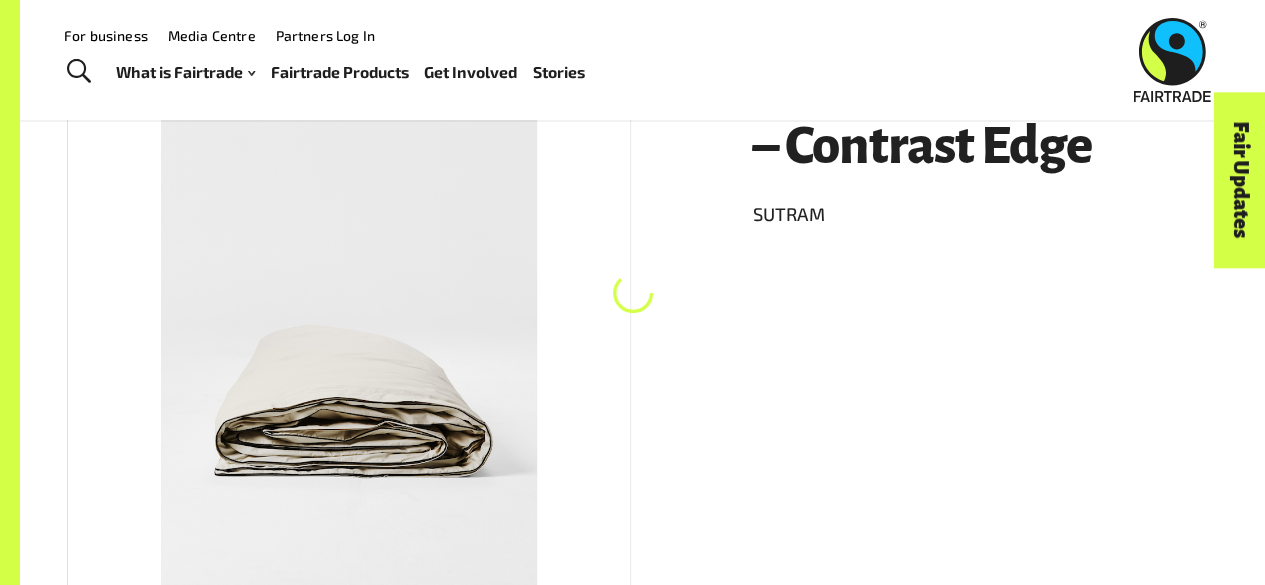 scroll, scrollTop: 303, scrollLeft: 0, axis: vertical 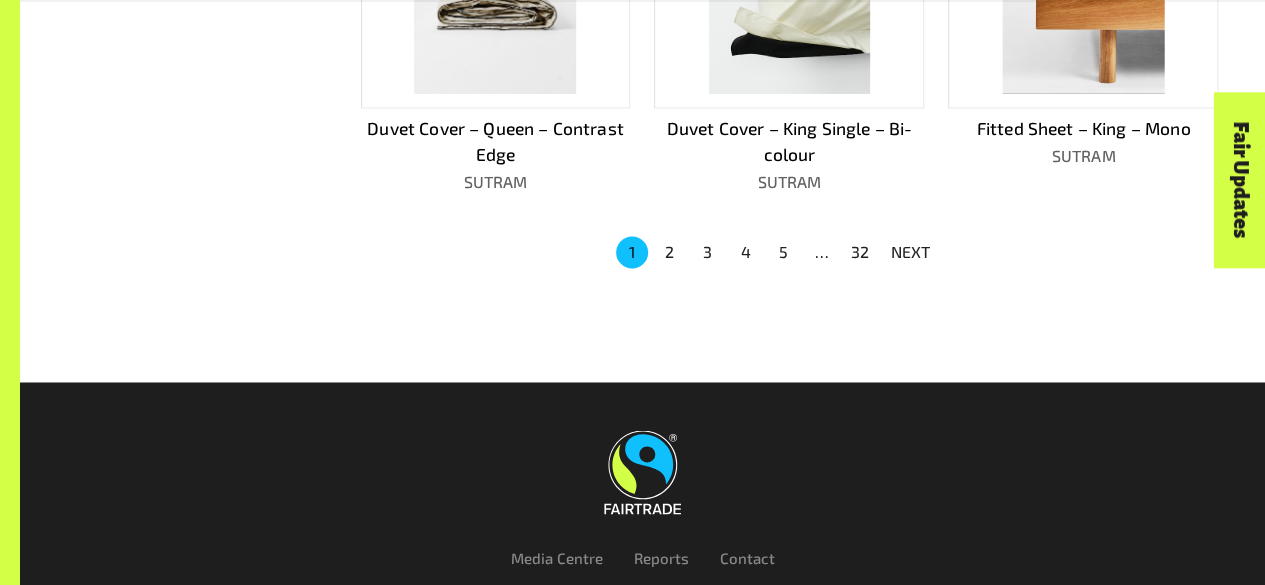 click on "2" at bounding box center (670, 252) 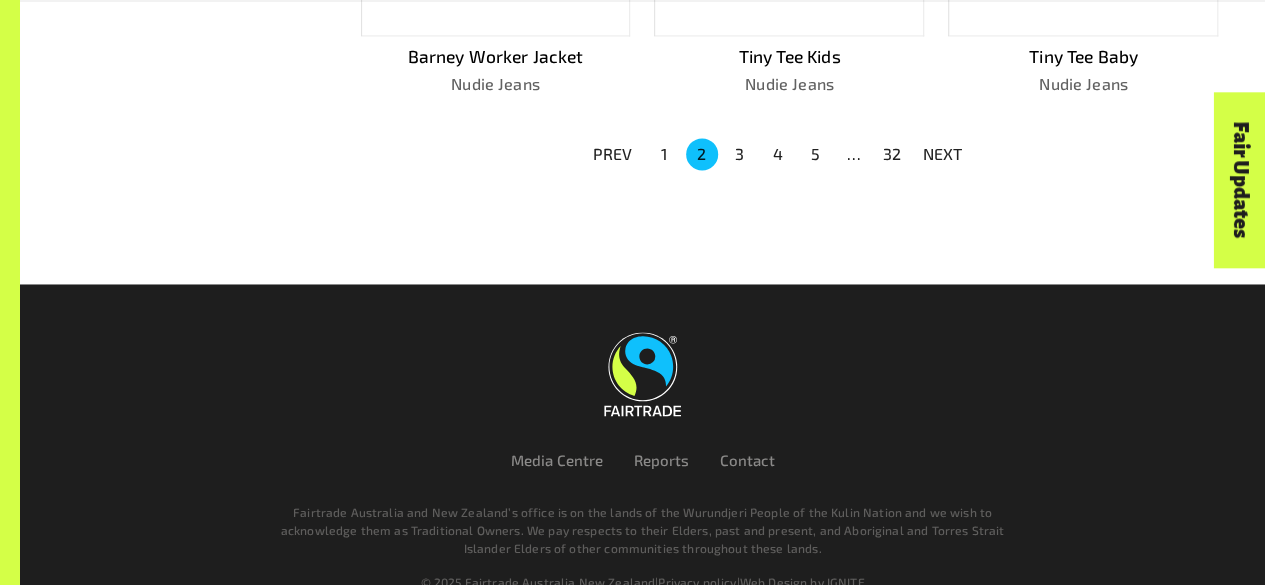scroll, scrollTop: 1524, scrollLeft: 0, axis: vertical 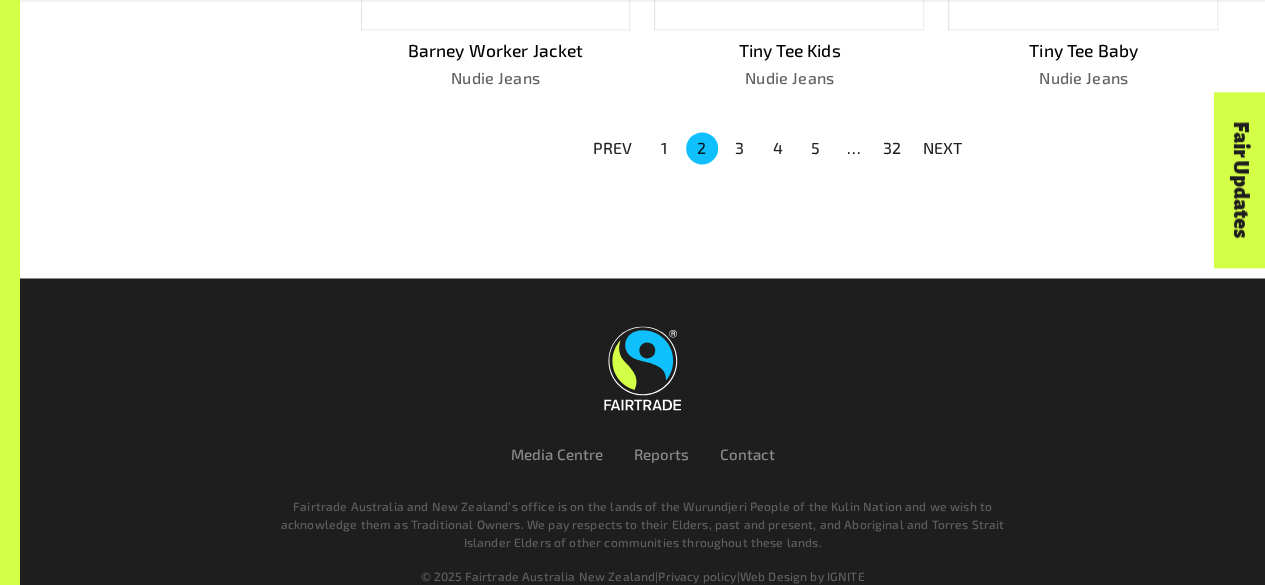 click on "3" at bounding box center [740, 148] 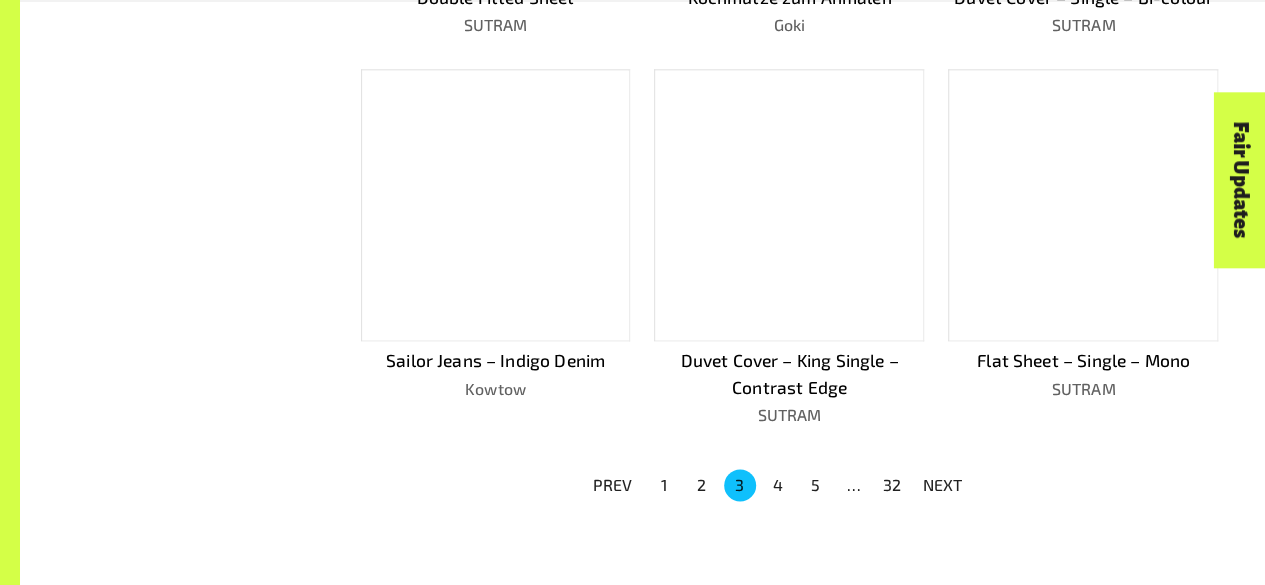 scroll, scrollTop: 1214, scrollLeft: 0, axis: vertical 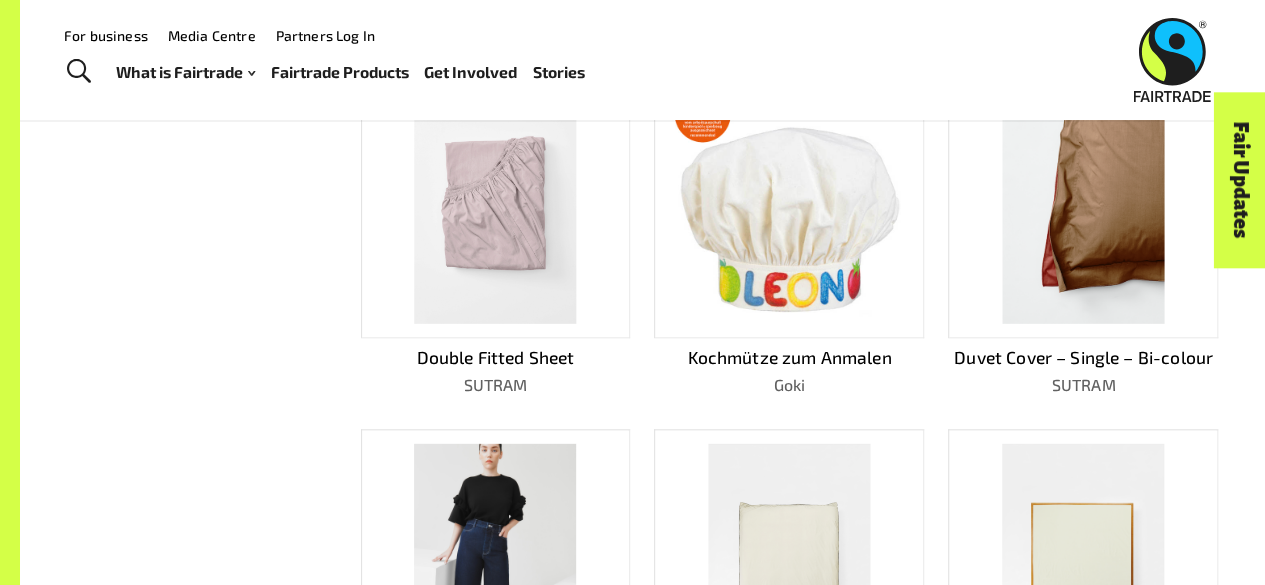 click at bounding box center [496, 565] 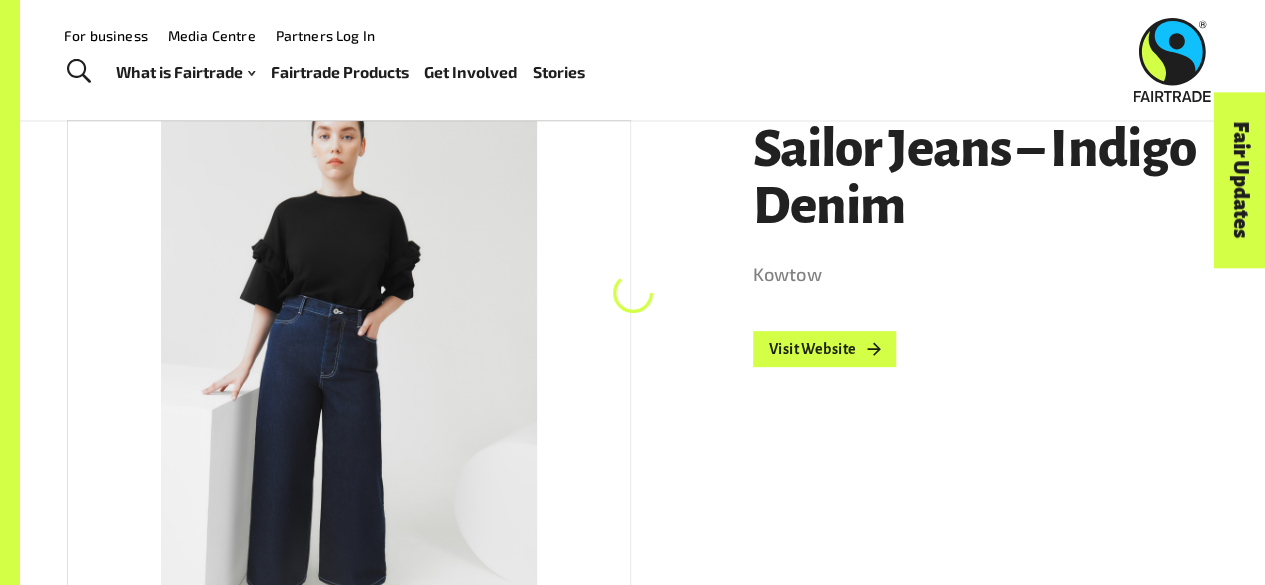 scroll, scrollTop: 253, scrollLeft: 0, axis: vertical 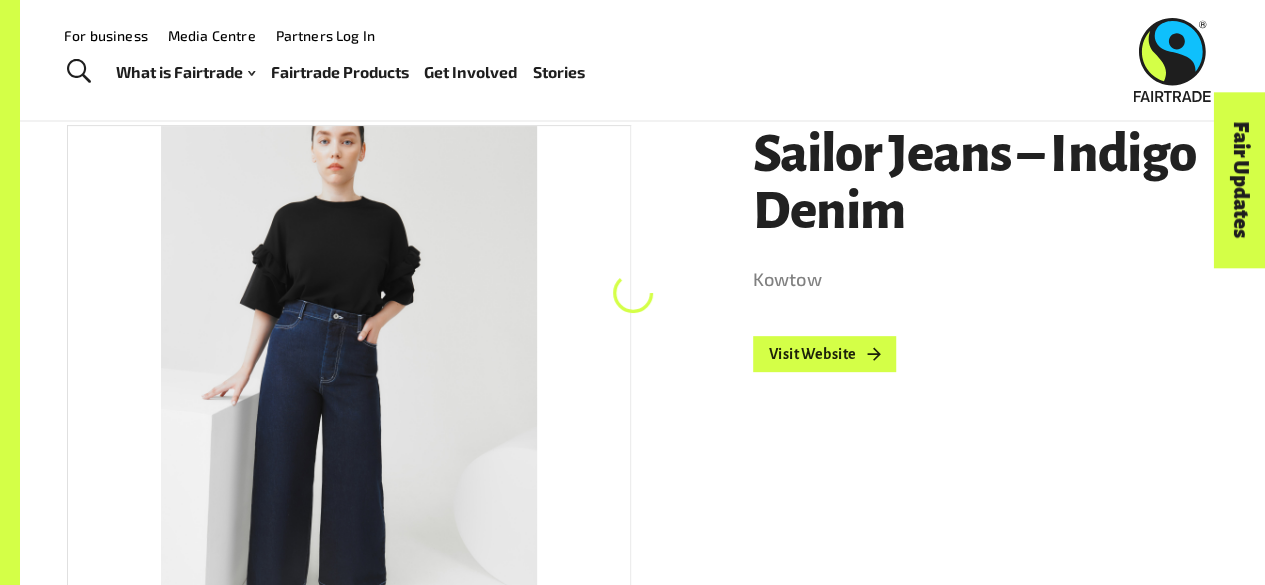 click at bounding box center [349, 408] 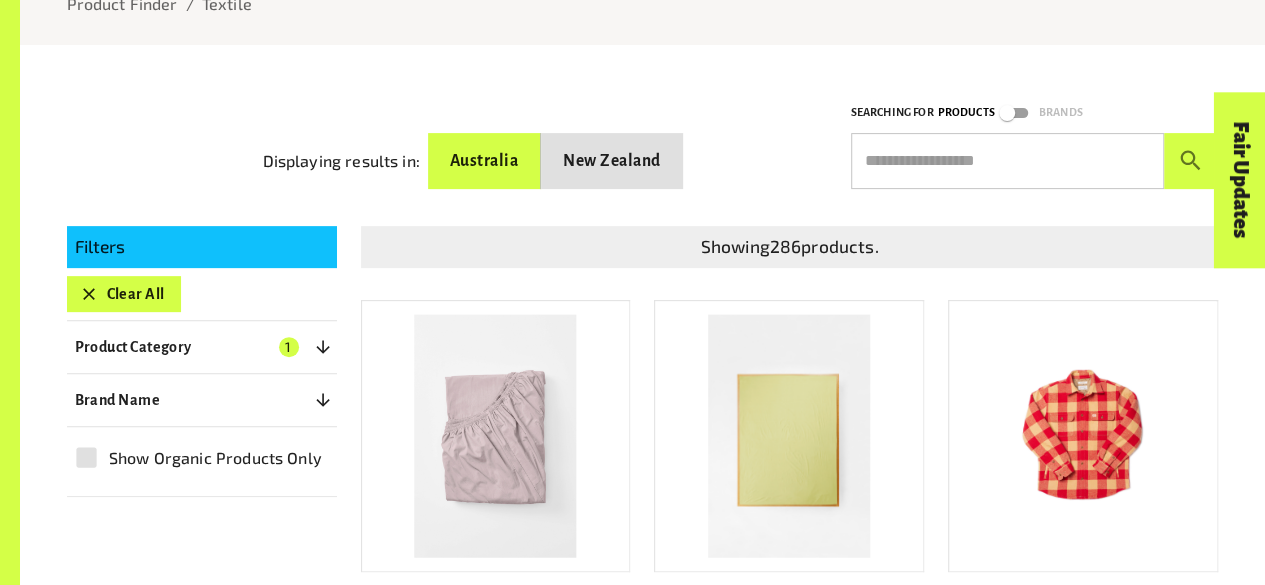scroll, scrollTop: 276, scrollLeft: 0, axis: vertical 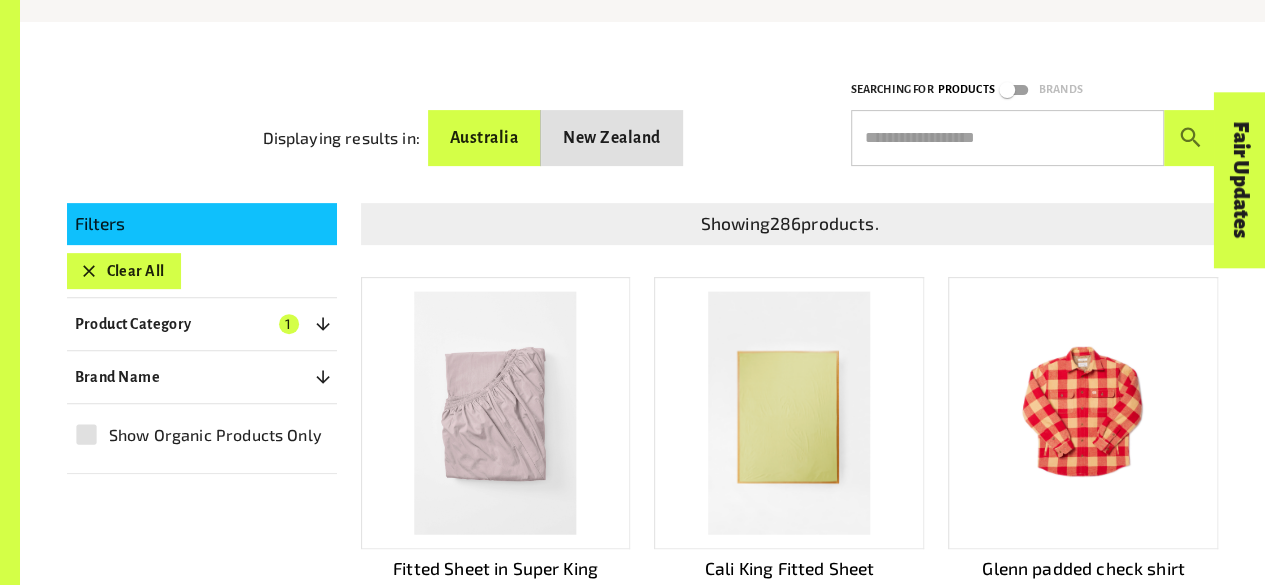 click 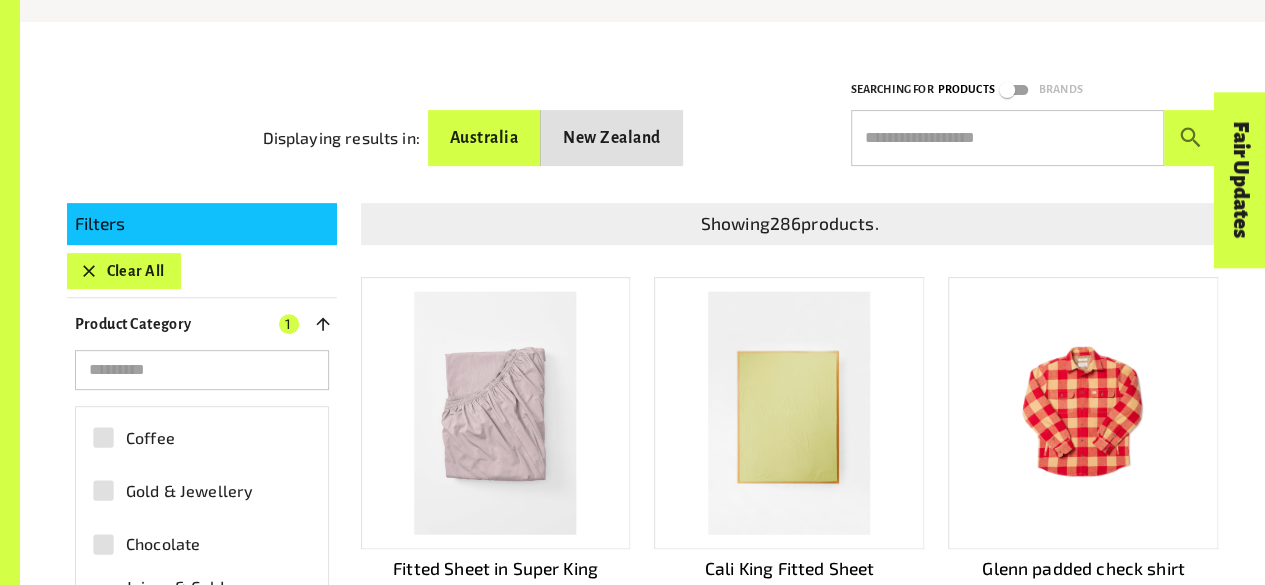 click on "1" at bounding box center (289, 324) 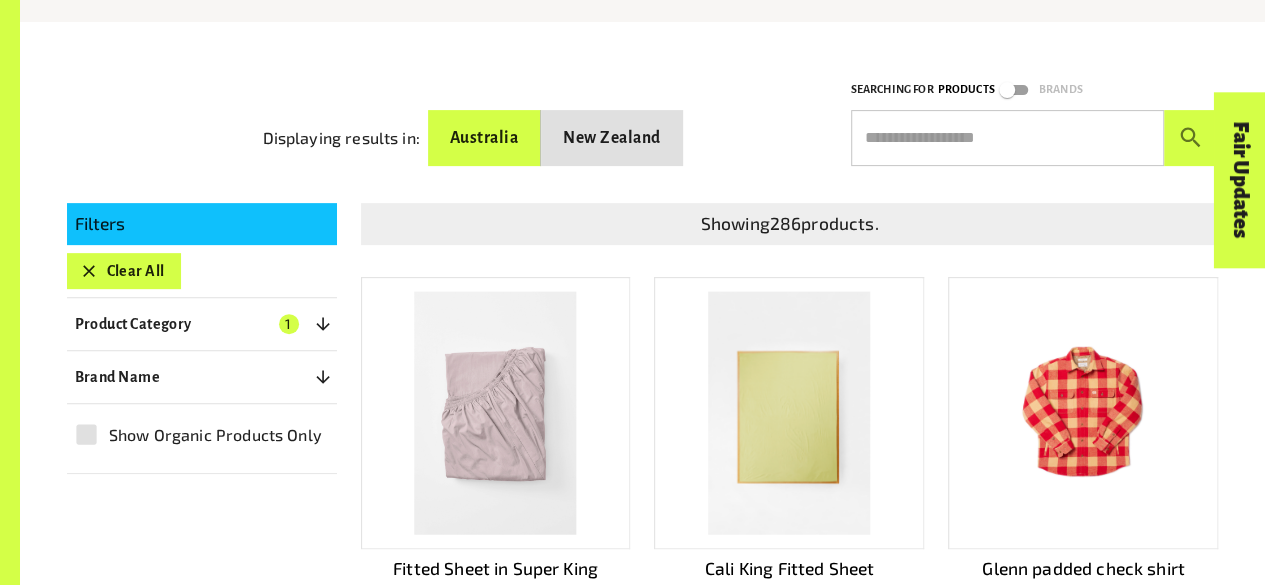 click on "Clear All" at bounding box center (124, 271) 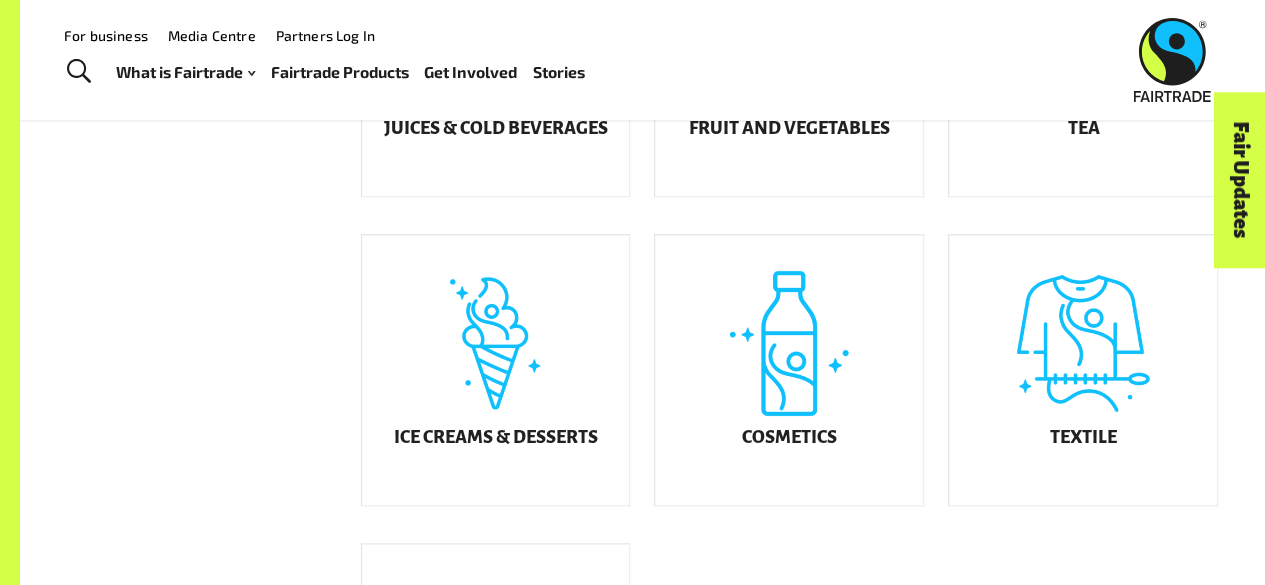 scroll, scrollTop: 952, scrollLeft: 0, axis: vertical 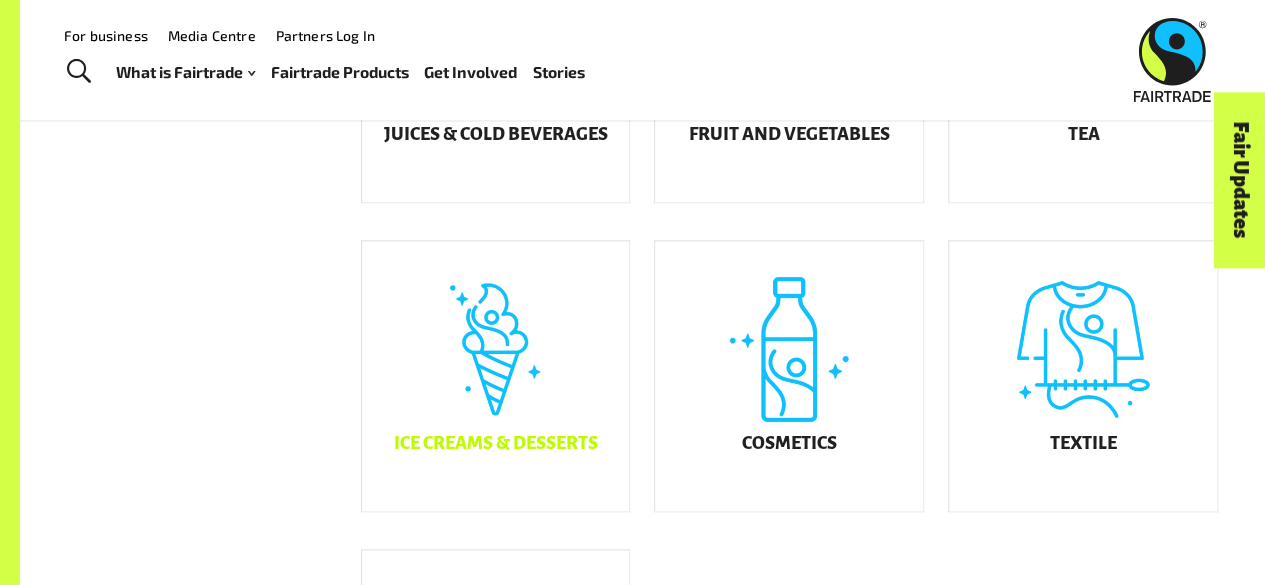 click on "Ice Creams & Desserts" at bounding box center (496, 376) 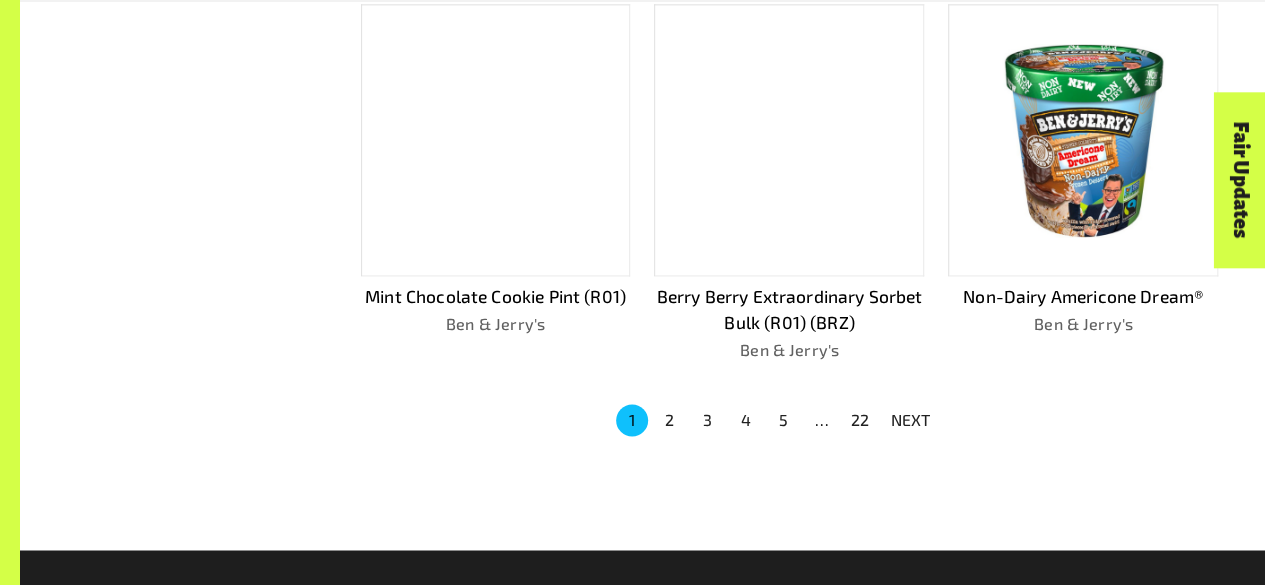 scroll, scrollTop: 1348, scrollLeft: 0, axis: vertical 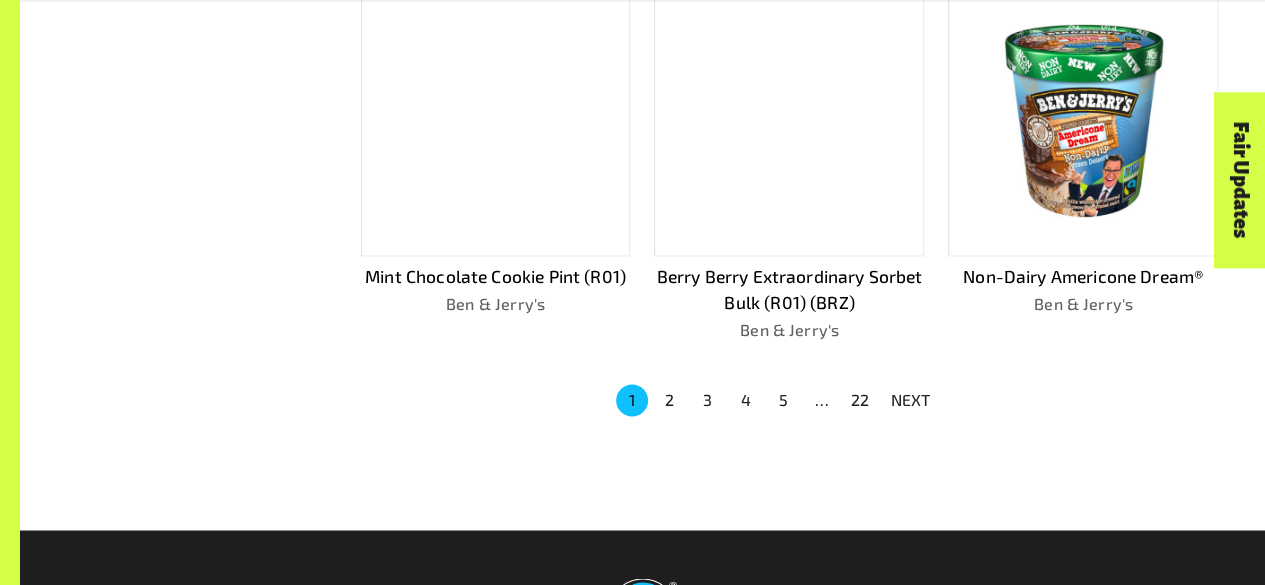click on "2" at bounding box center [670, 400] 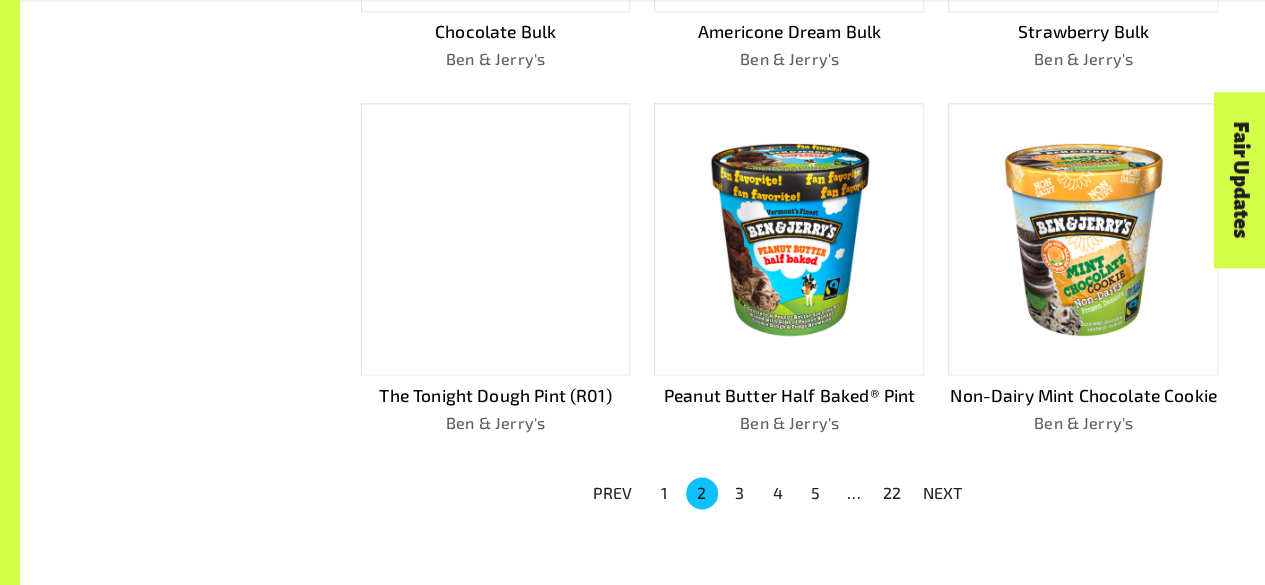 scroll, scrollTop: 1216, scrollLeft: 0, axis: vertical 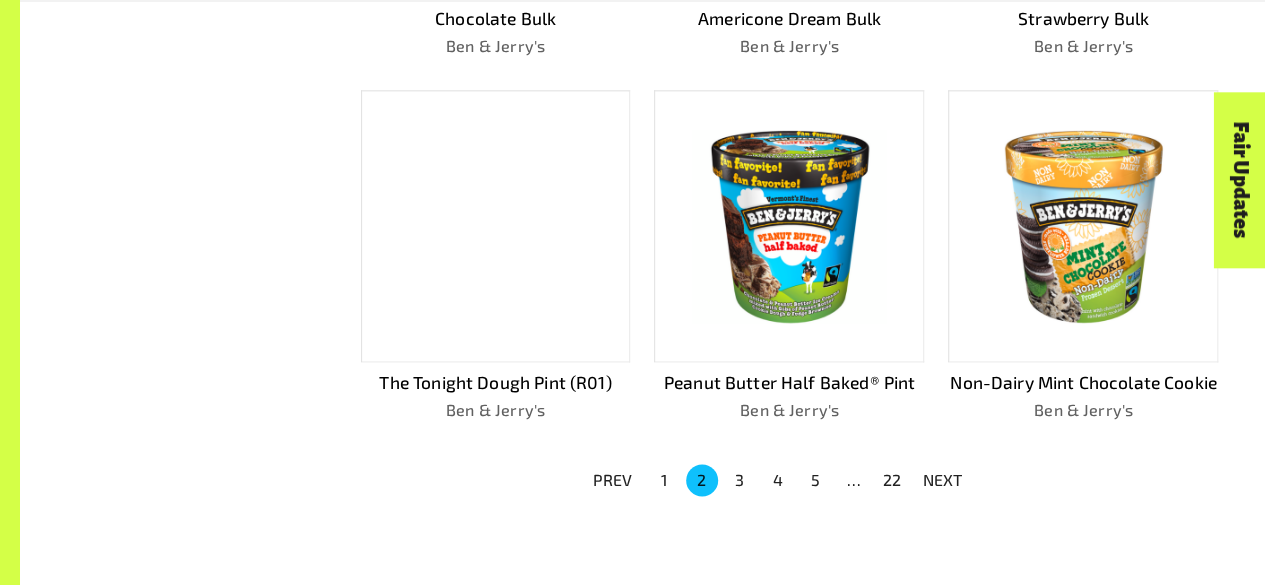 click on "3" at bounding box center (740, 480) 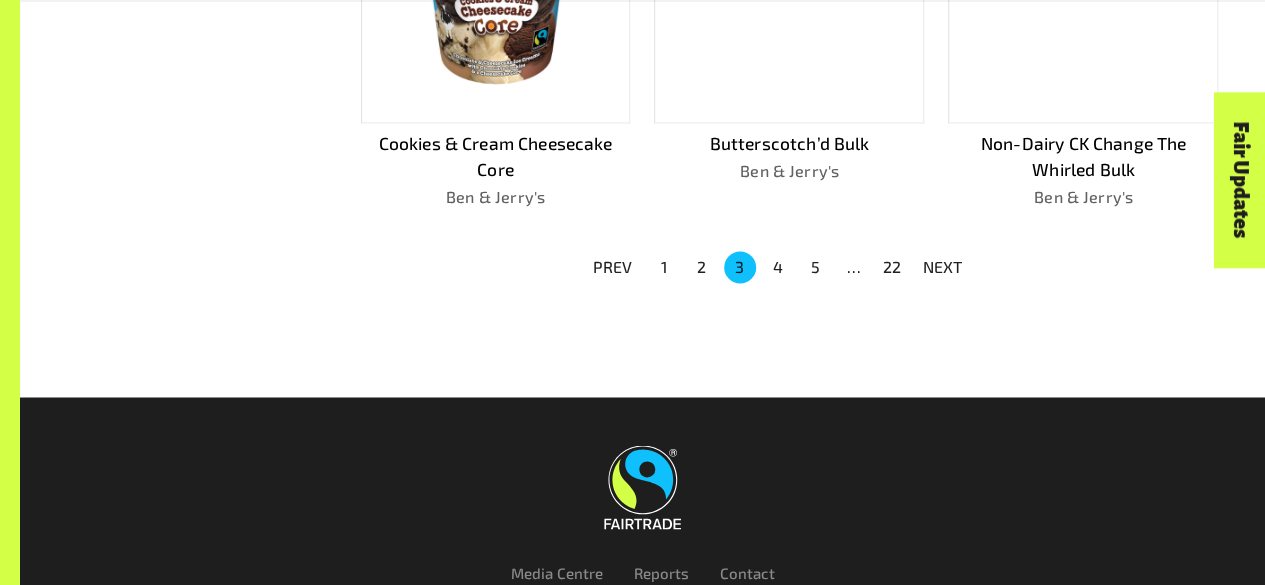 scroll, scrollTop: 1472, scrollLeft: 0, axis: vertical 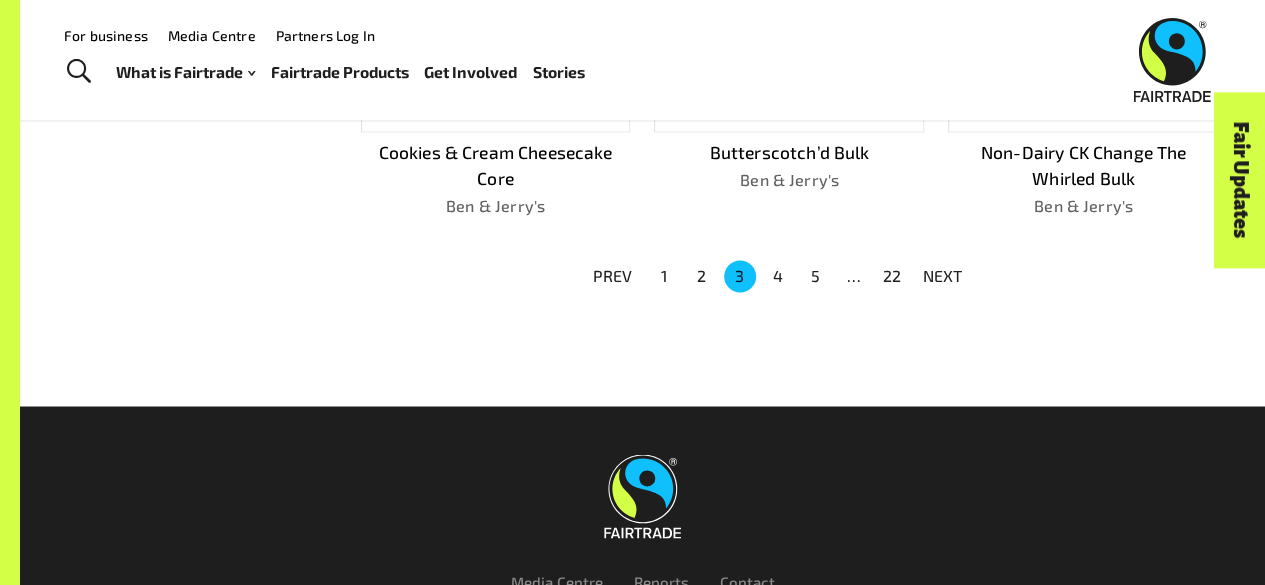 click on "4" at bounding box center [778, 276] 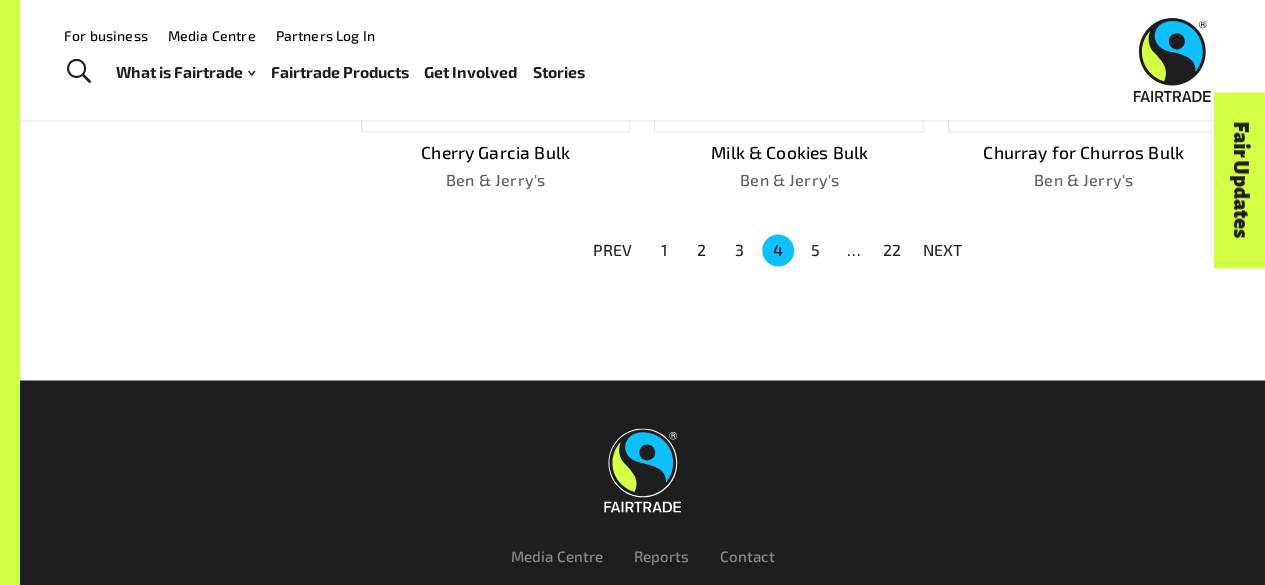 scroll, scrollTop: 1445, scrollLeft: 0, axis: vertical 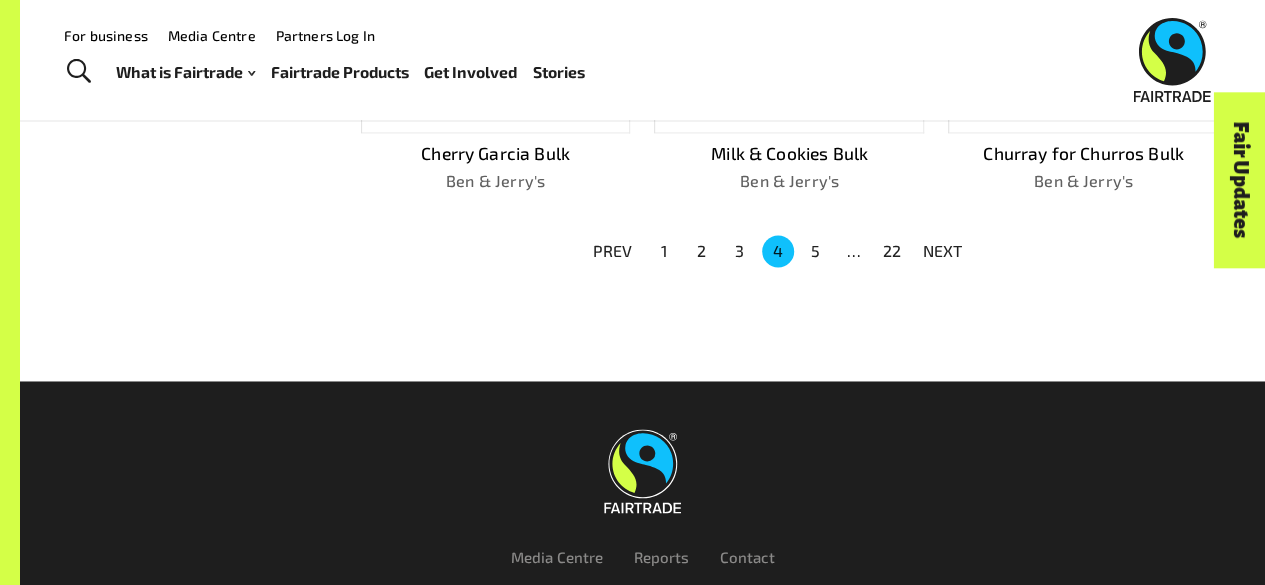 click on "5" at bounding box center [816, 251] 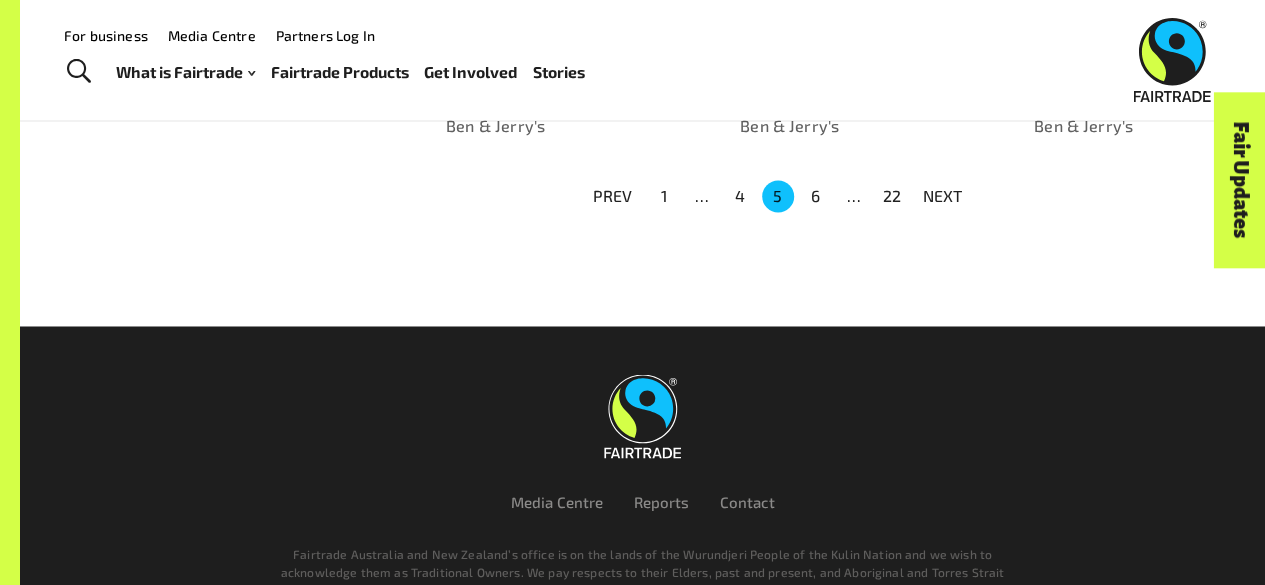 scroll, scrollTop: 1526, scrollLeft: 0, axis: vertical 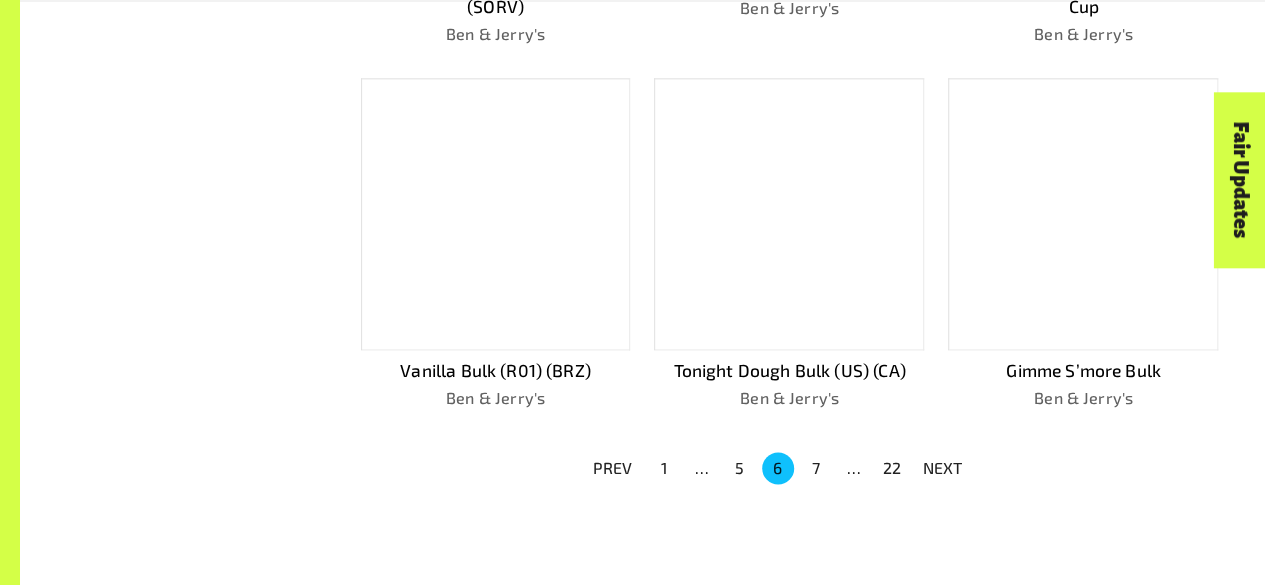 click on "7" at bounding box center (816, 468) 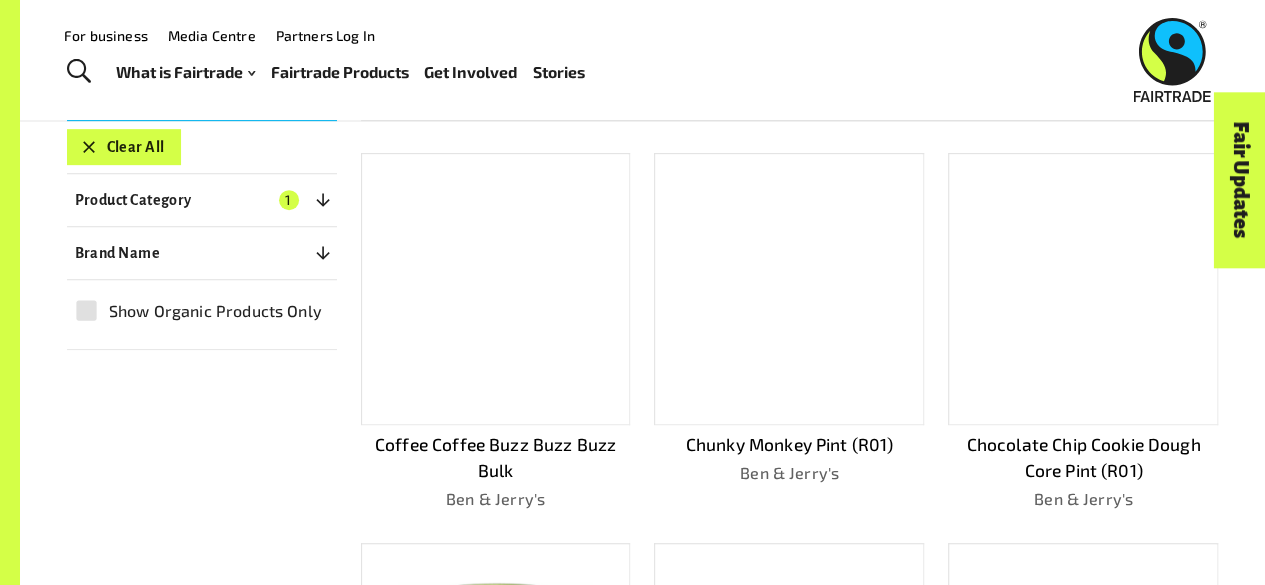 scroll, scrollTop: 379, scrollLeft: 0, axis: vertical 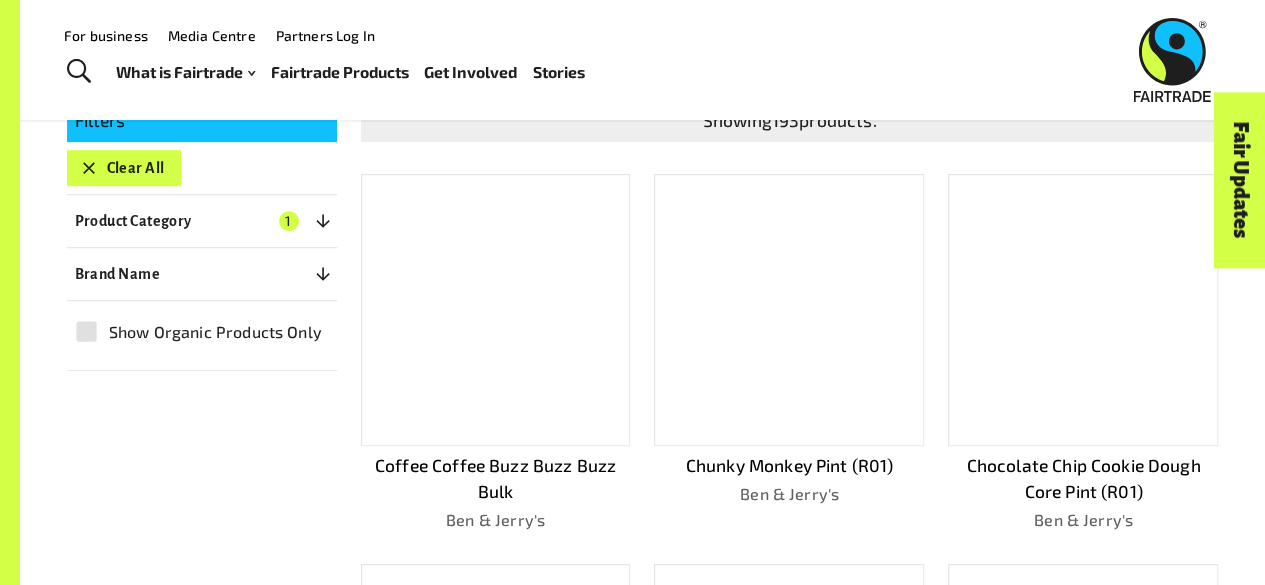 click on "Brand Name 0" at bounding box center [202, 274] 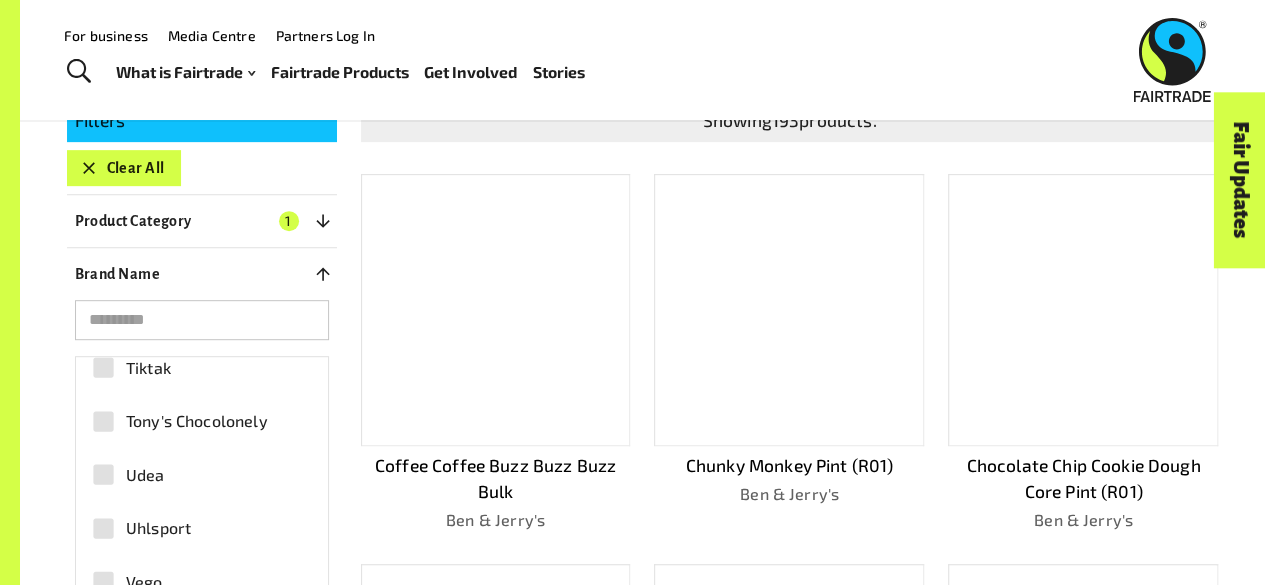 scroll, scrollTop: 6301, scrollLeft: 0, axis: vertical 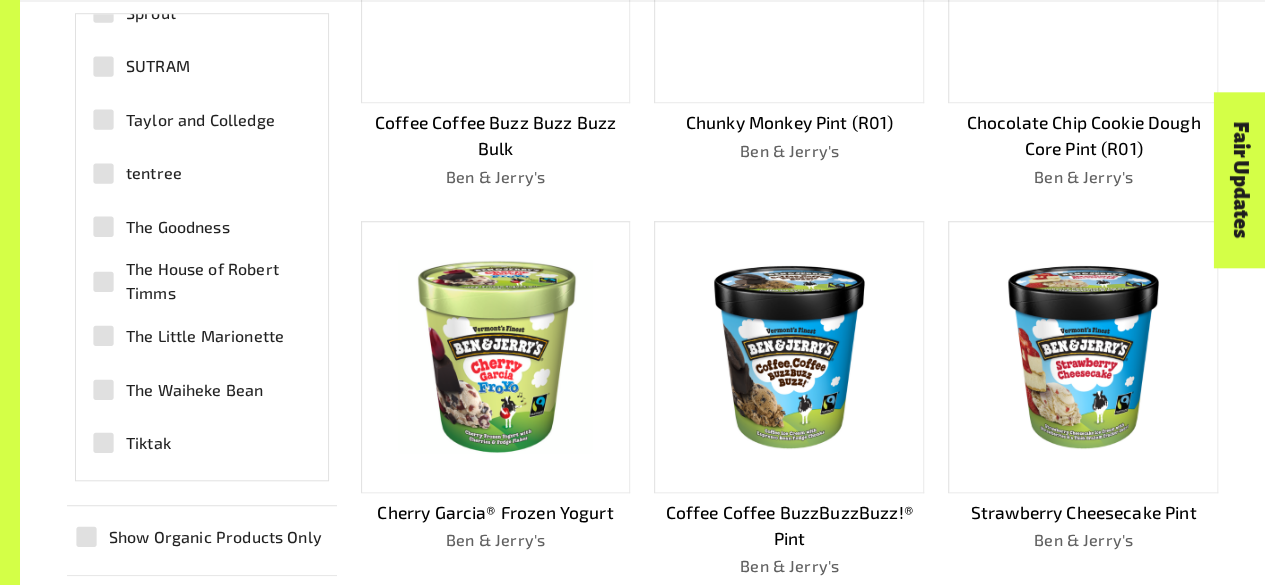 click on "Tiktak" at bounding box center [191, 442] 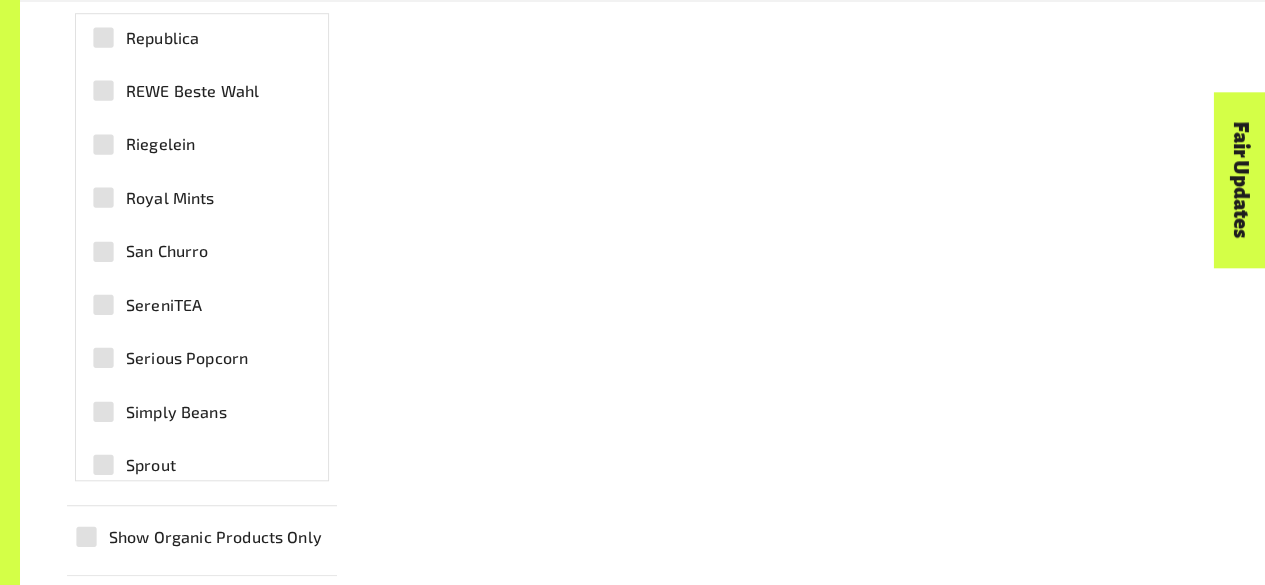 scroll, scrollTop: 5306, scrollLeft: 0, axis: vertical 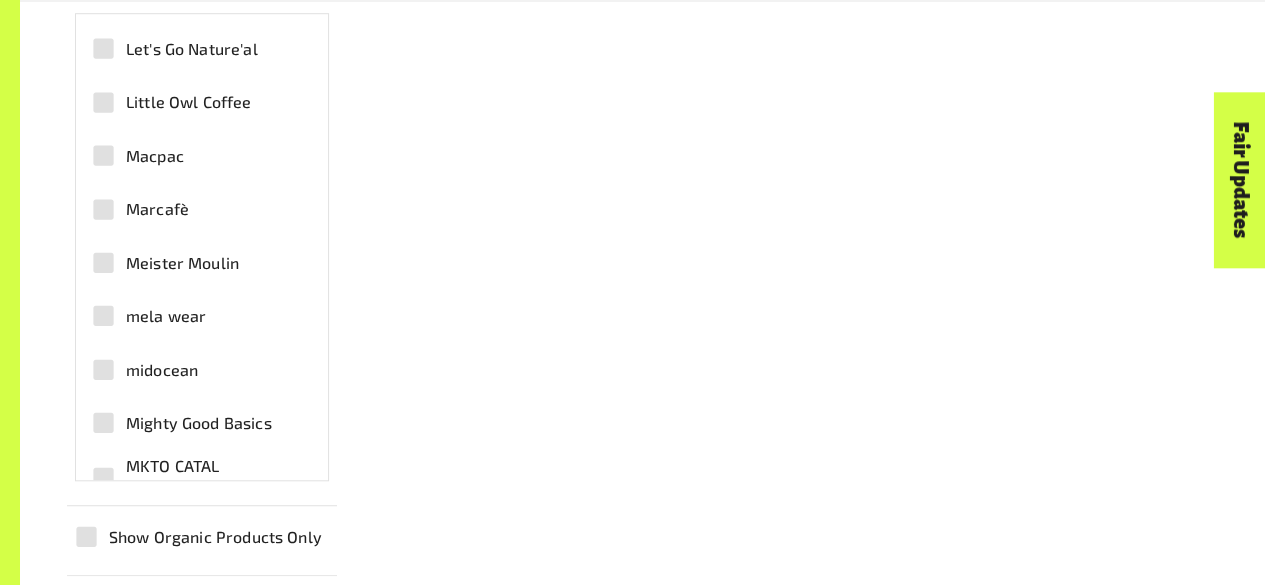 click on "midocean" at bounding box center [191, 369] 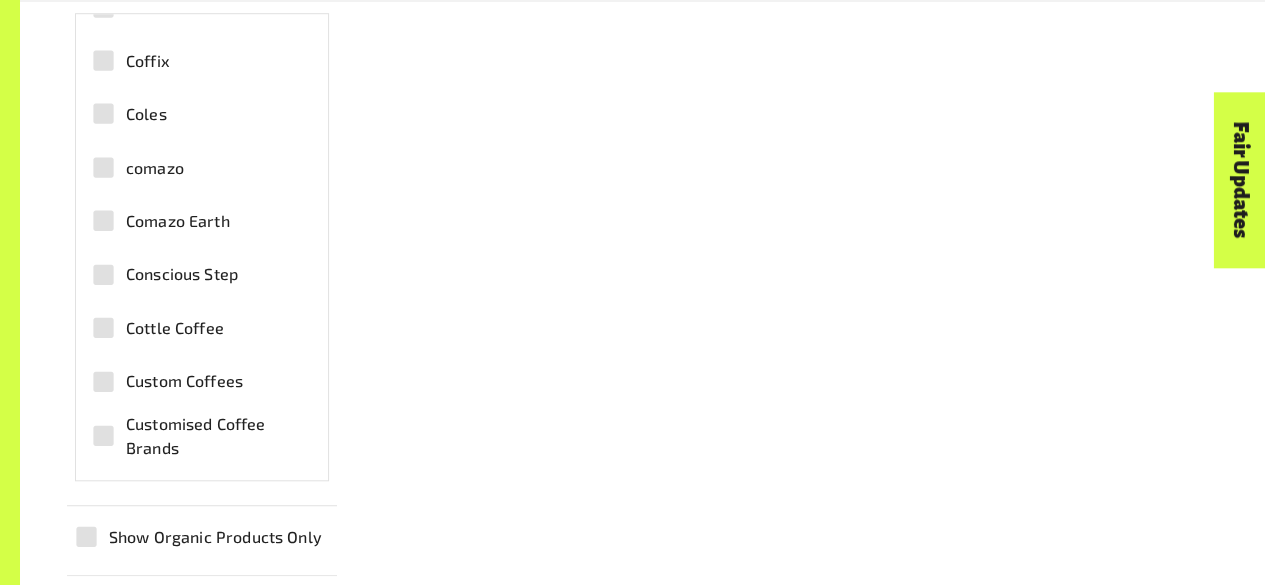 scroll, scrollTop: 1336, scrollLeft: 0, axis: vertical 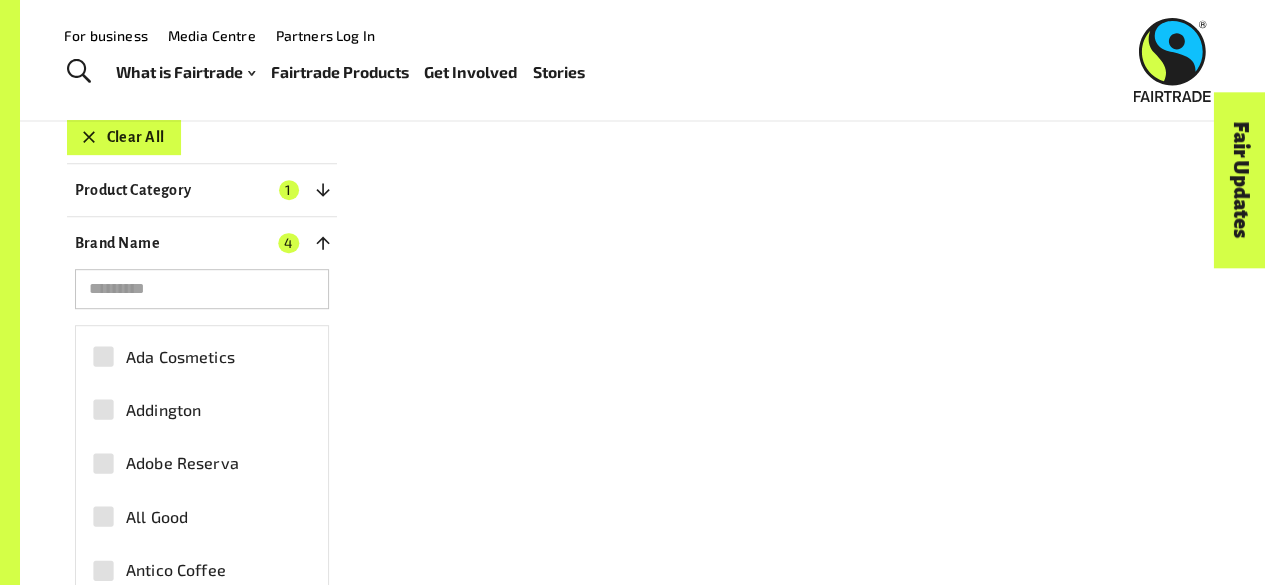 click 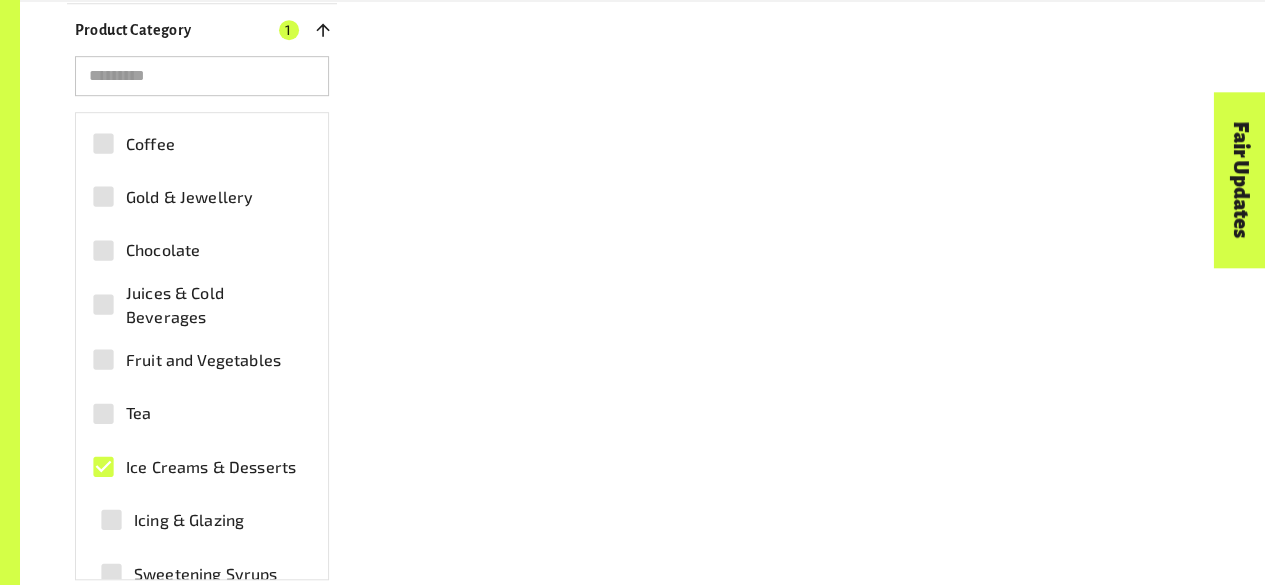scroll, scrollTop: 575, scrollLeft: 0, axis: vertical 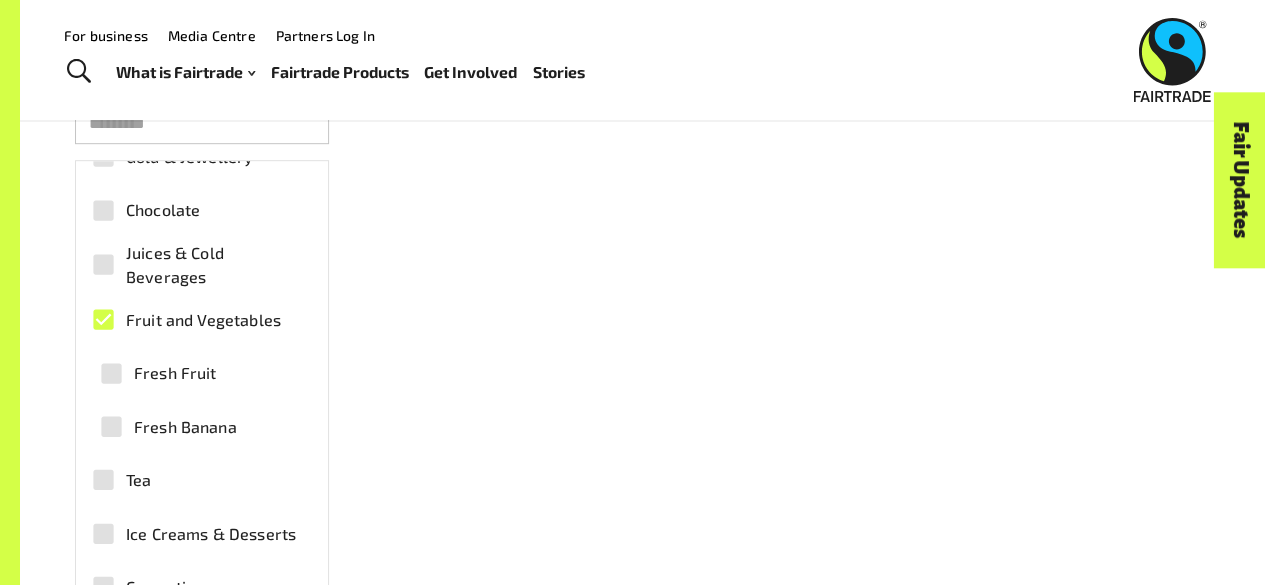 click on "Fruit and Vegetables" at bounding box center (191, 319) 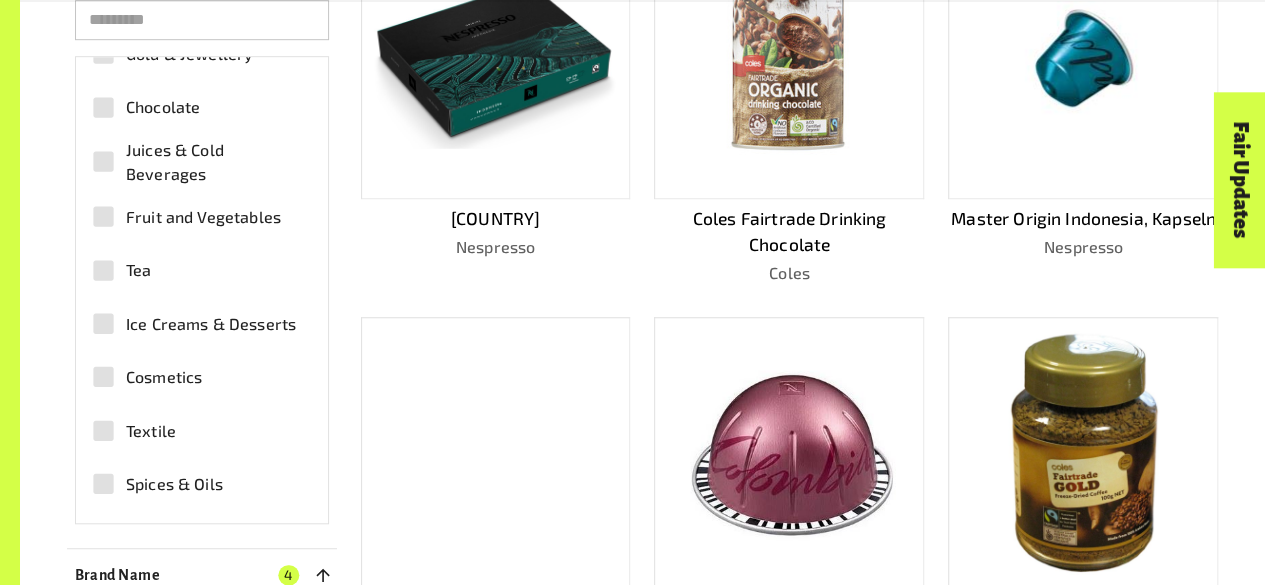 scroll, scrollTop: 638, scrollLeft: 0, axis: vertical 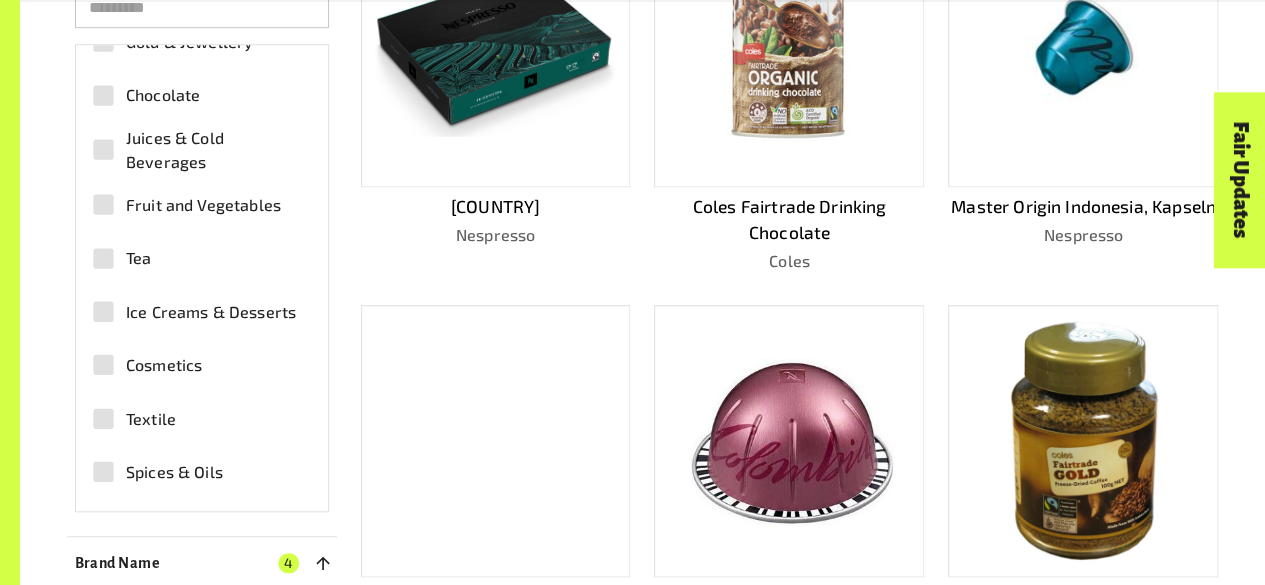 click on "Cosmetics" at bounding box center [164, 365] 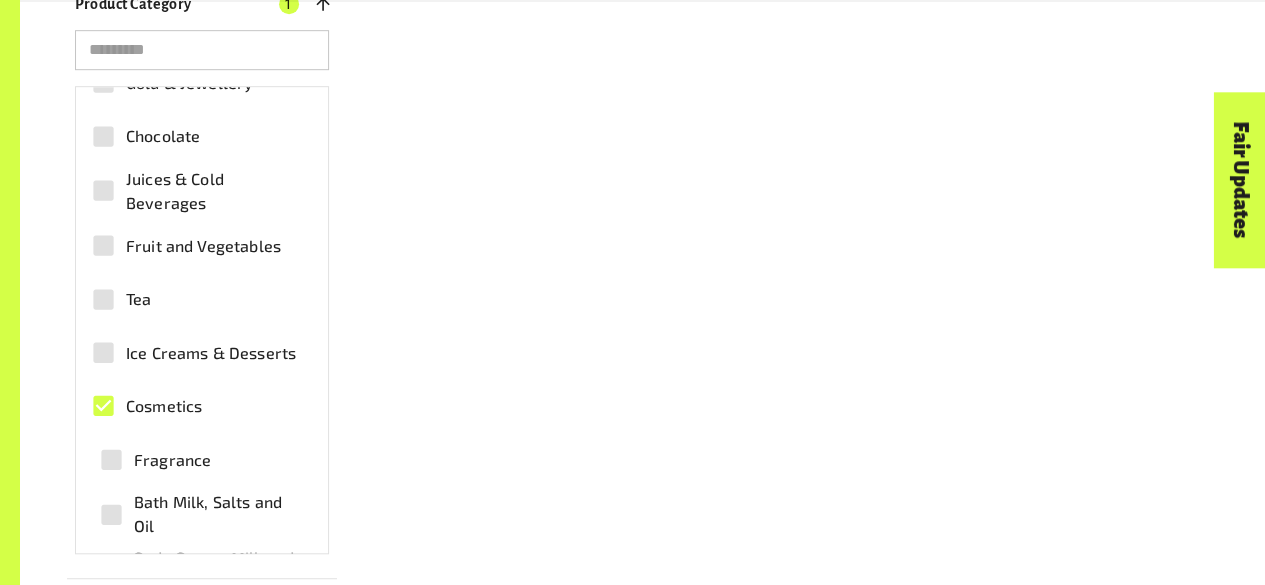 scroll, scrollTop: 602, scrollLeft: 0, axis: vertical 